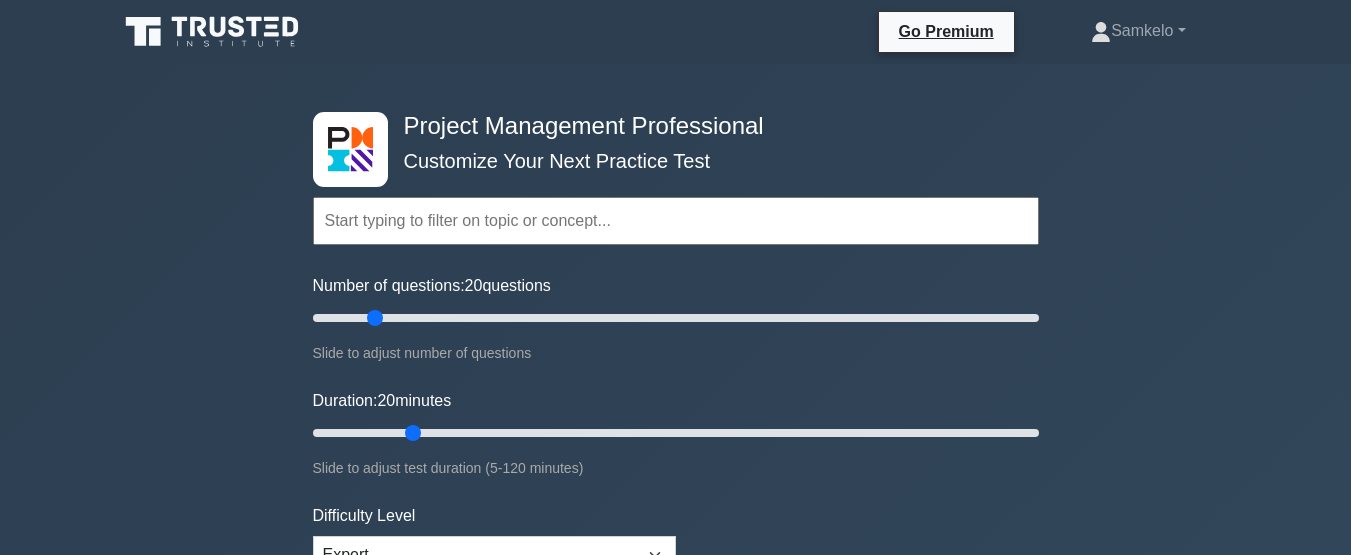 scroll, scrollTop: 6416, scrollLeft: 0, axis: vertical 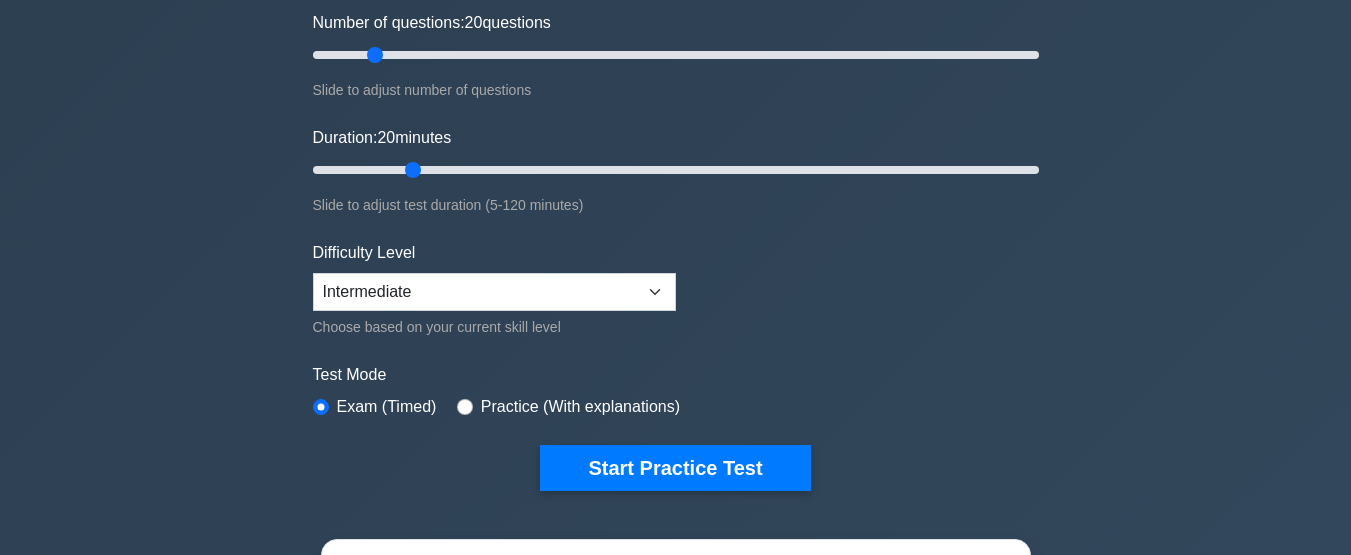 click on "Beginner
Intermediate
Expert" at bounding box center [494, 292] 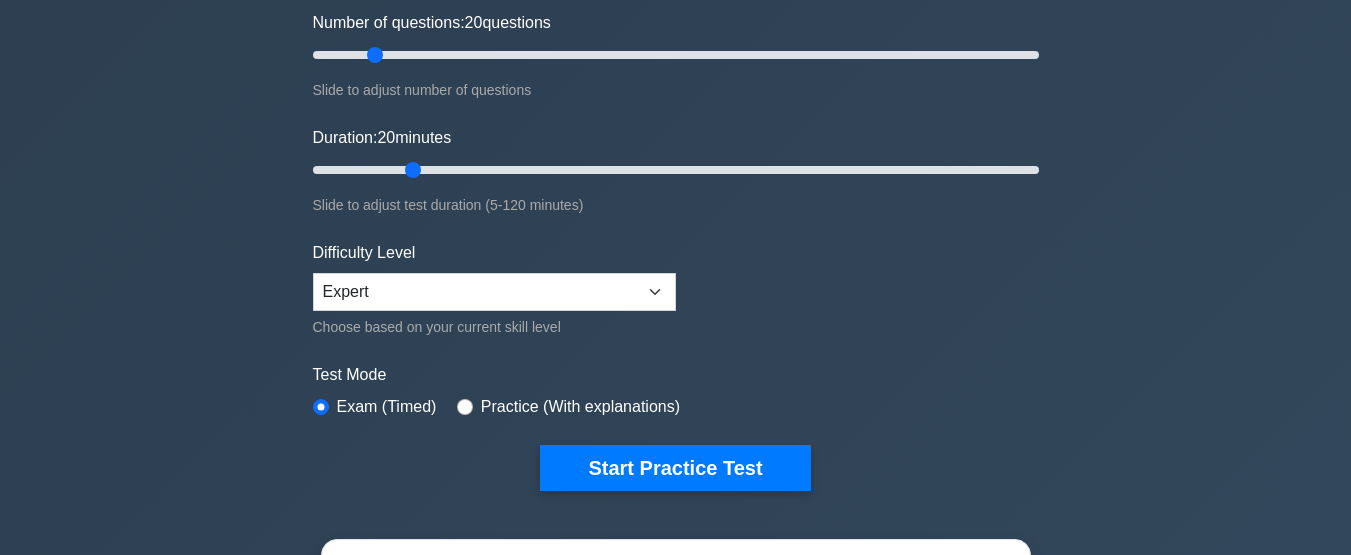 click on "Beginner
Intermediate
Expert" at bounding box center (494, 292) 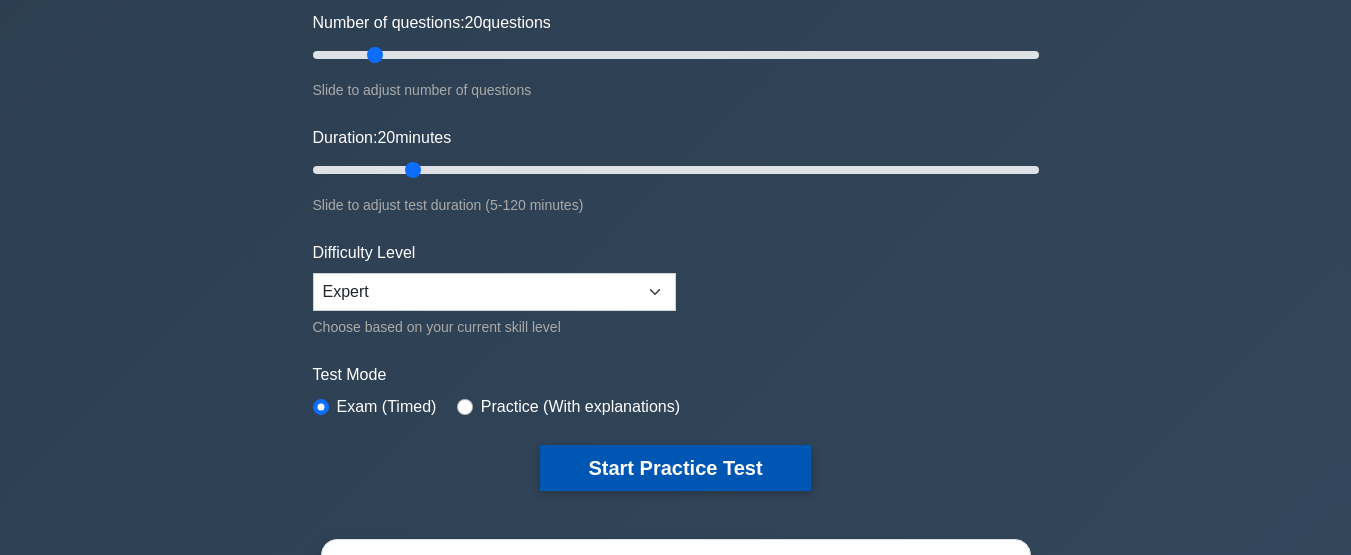 click on "Start Practice Test" at bounding box center [675, 468] 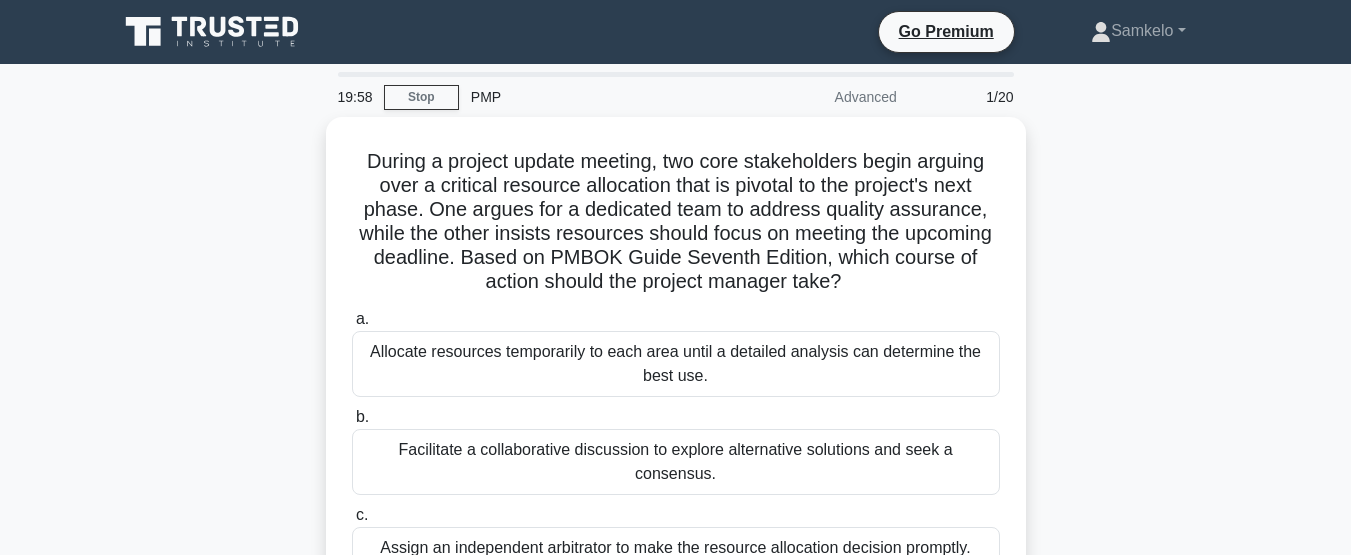 scroll, scrollTop: 0, scrollLeft: 0, axis: both 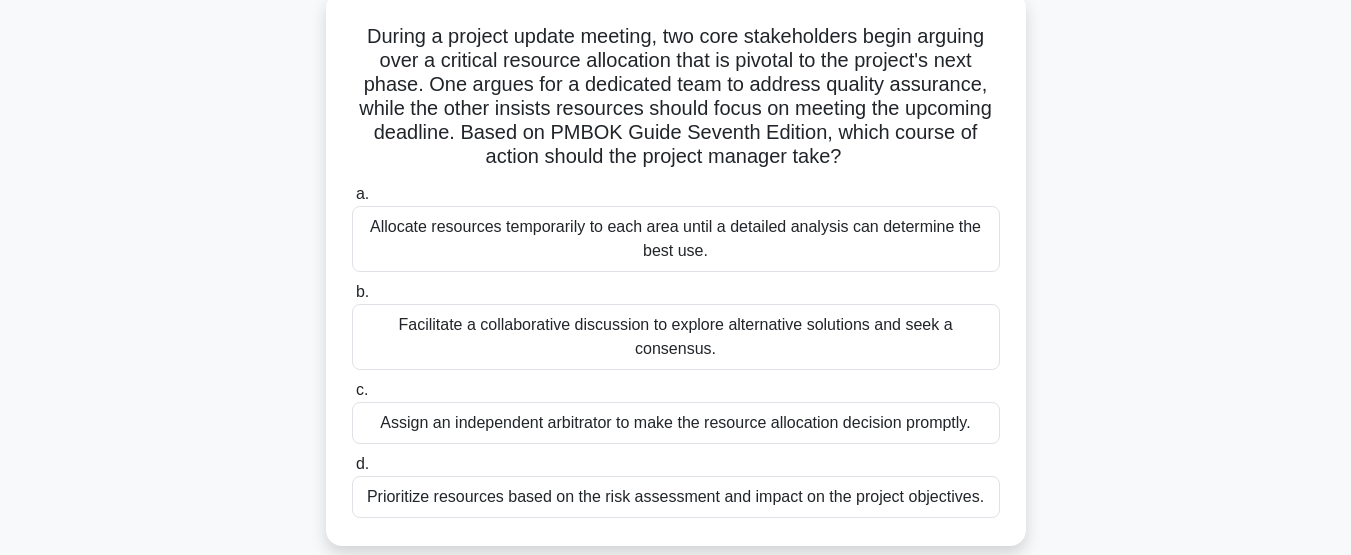 click on "Facilitate a collaborative discussion to explore alternative solutions and seek a consensus." at bounding box center [676, 337] 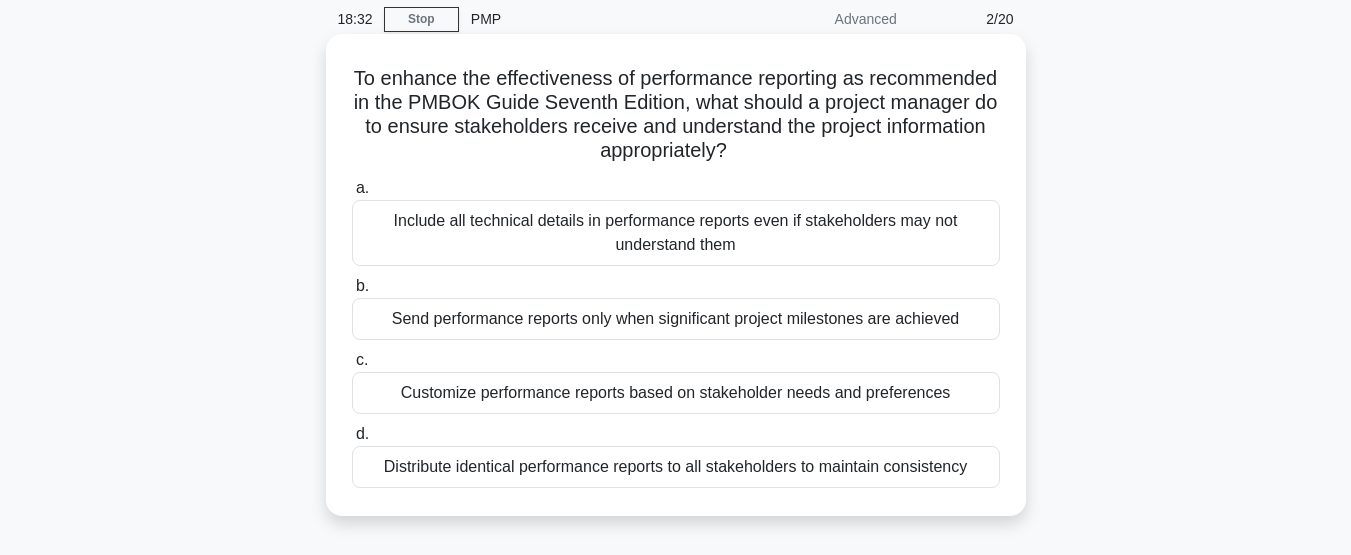 scroll, scrollTop: 80, scrollLeft: 0, axis: vertical 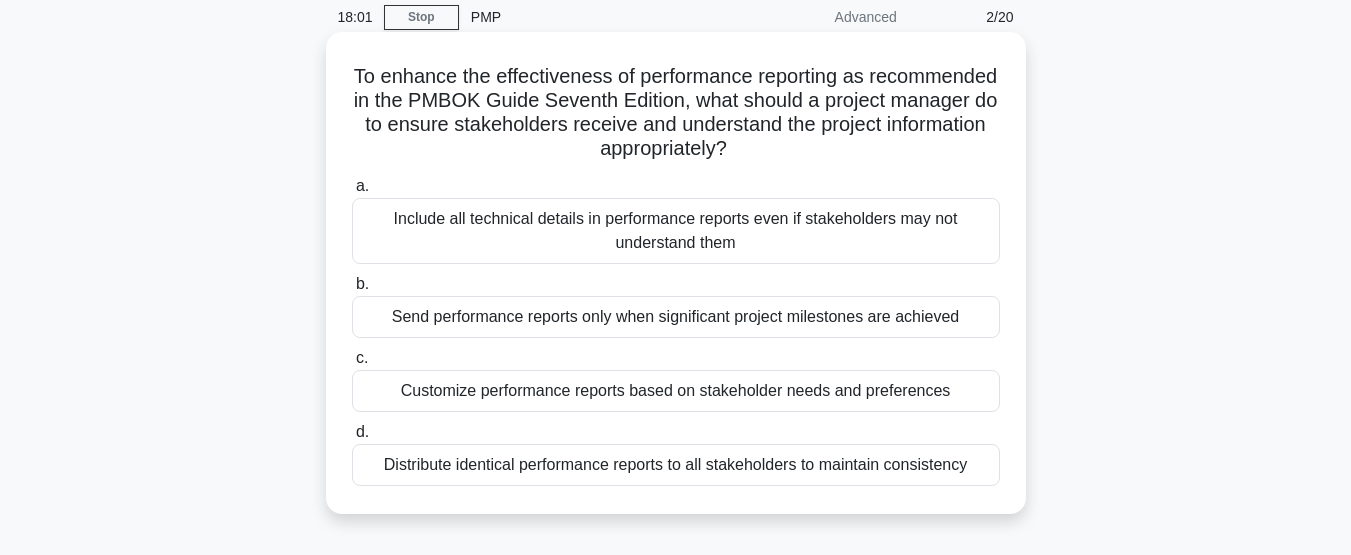 click on "Distribute identical performance reports to all stakeholders to maintain consistency" at bounding box center (676, 465) 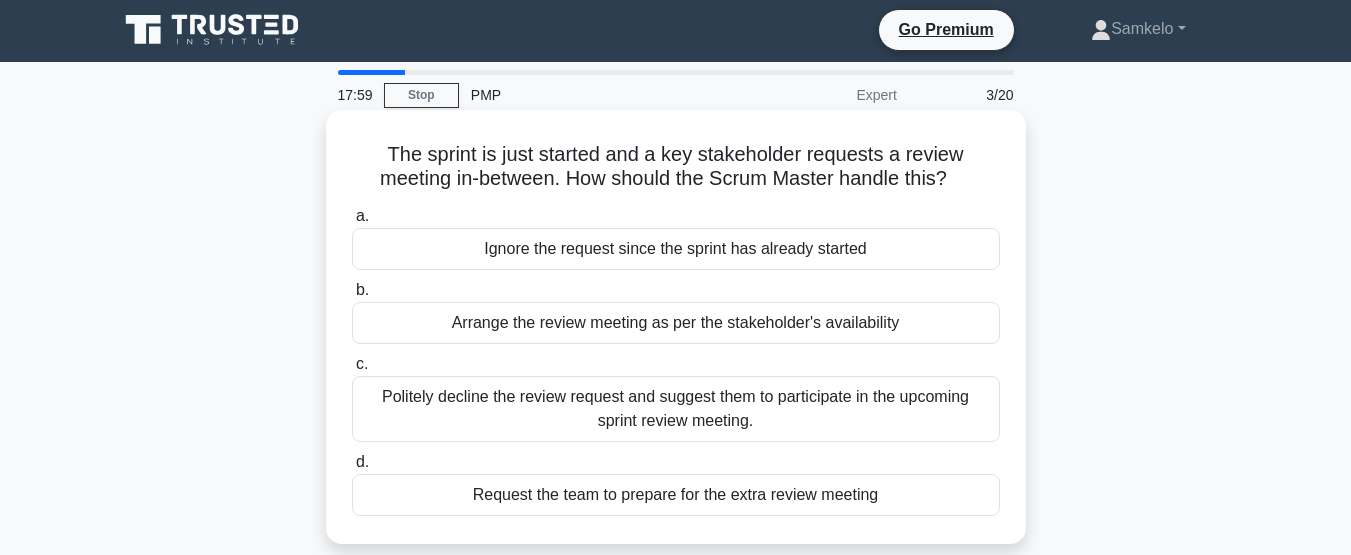 scroll, scrollTop: 0, scrollLeft: 0, axis: both 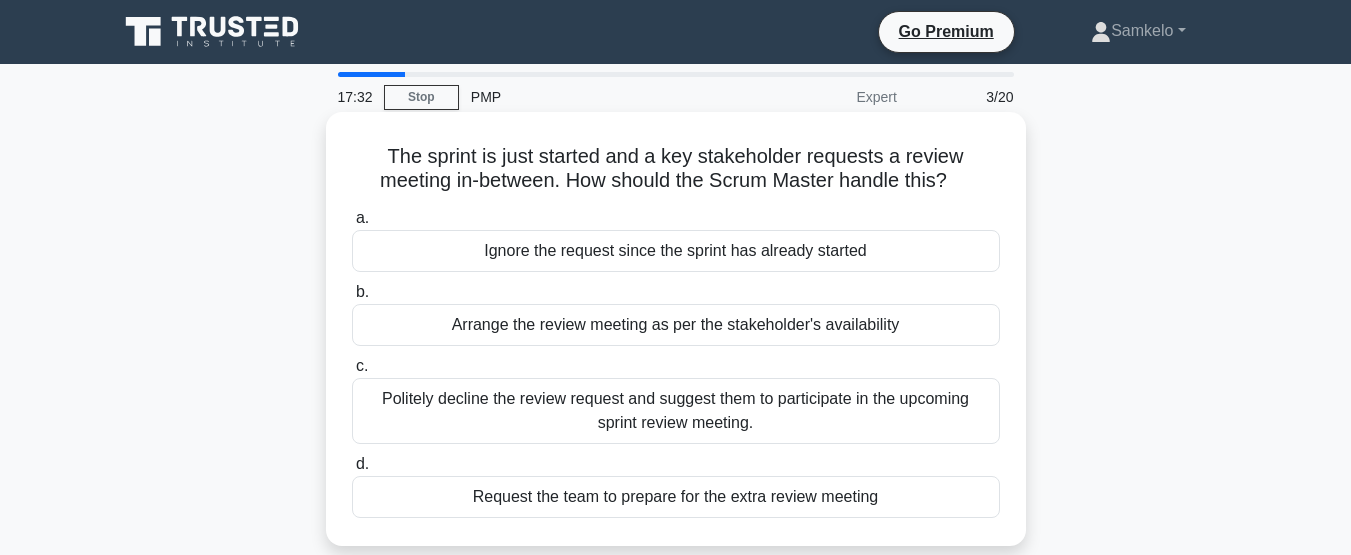 click on "Arrange the review meeting as per the stakeholder's availability" at bounding box center [676, 325] 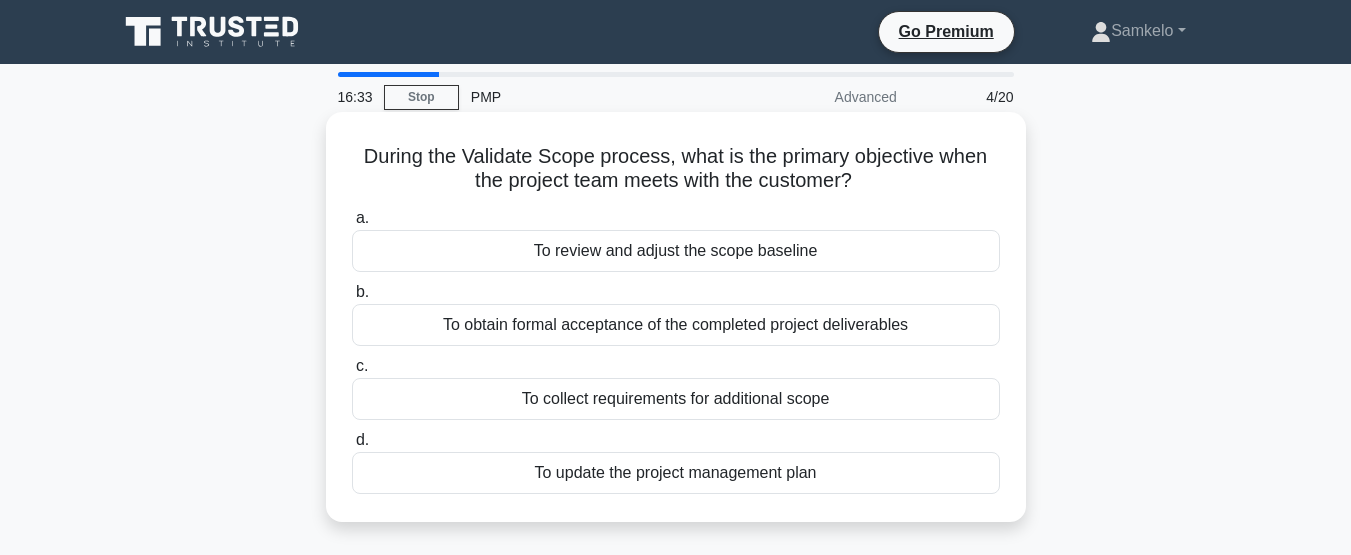 click on "To review and adjust the scope baseline" at bounding box center [676, 251] 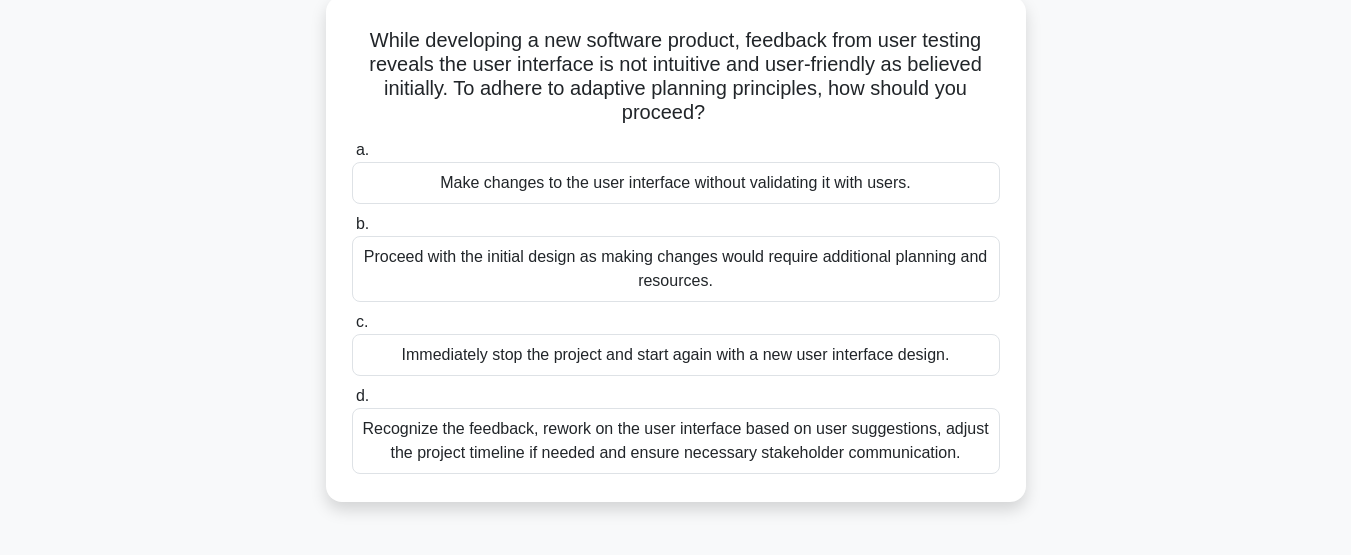 scroll, scrollTop: 120, scrollLeft: 0, axis: vertical 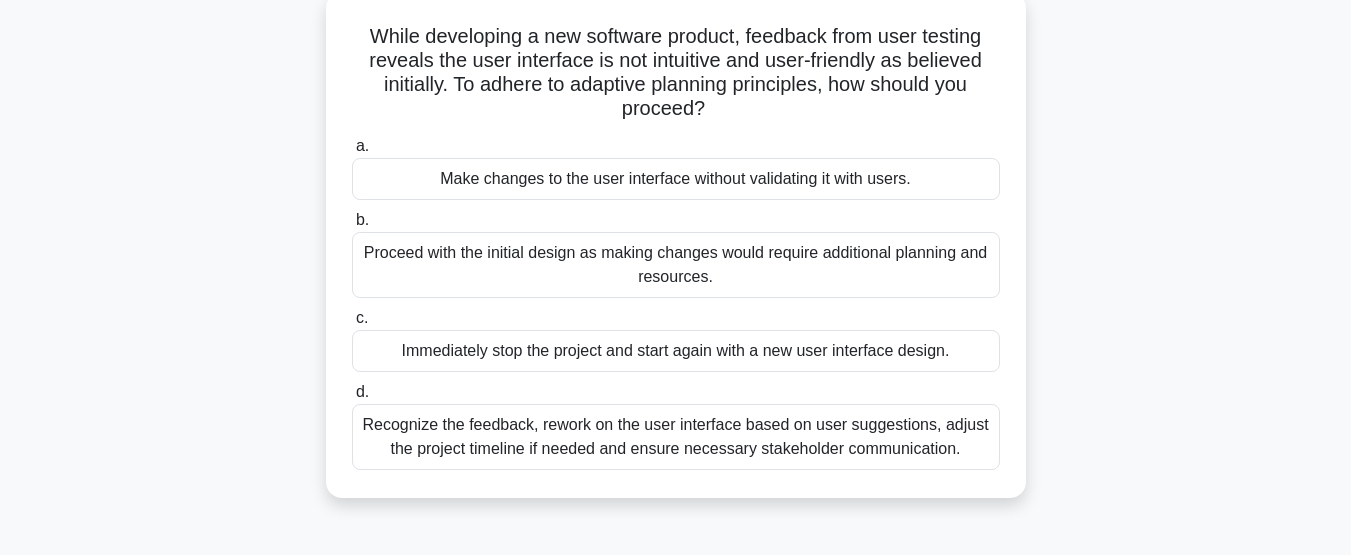 click on "Recognize the feedback, rework on the user interface based on user suggestions, adjust the project timeline if needed and ensure necessary stakeholder communication." at bounding box center (676, 437) 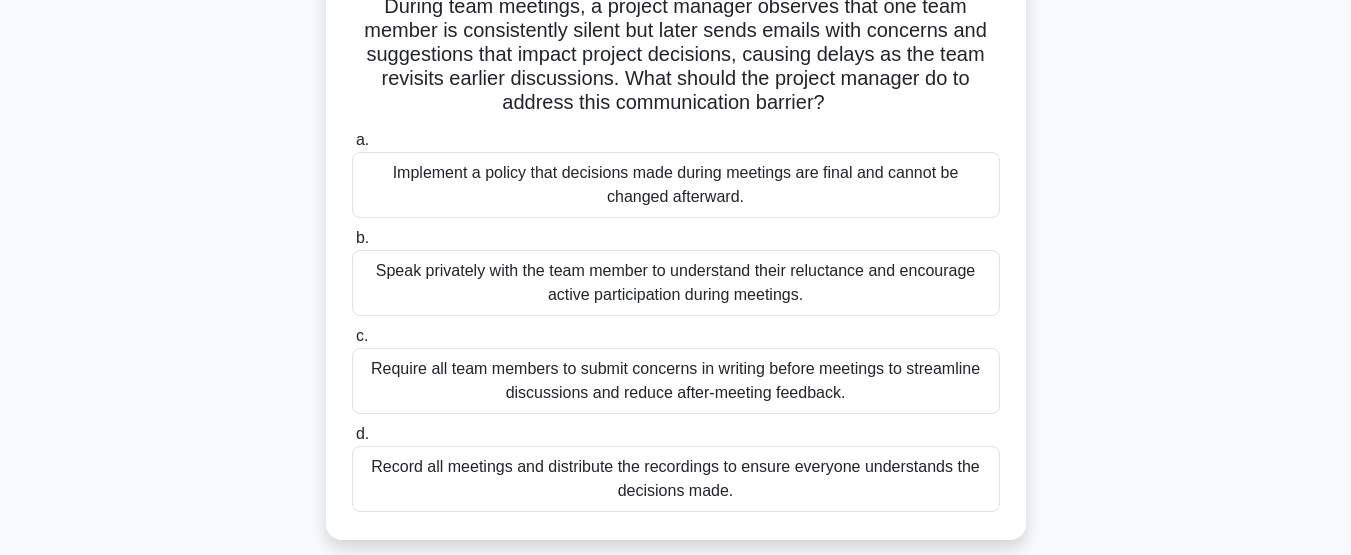 scroll, scrollTop: 160, scrollLeft: 0, axis: vertical 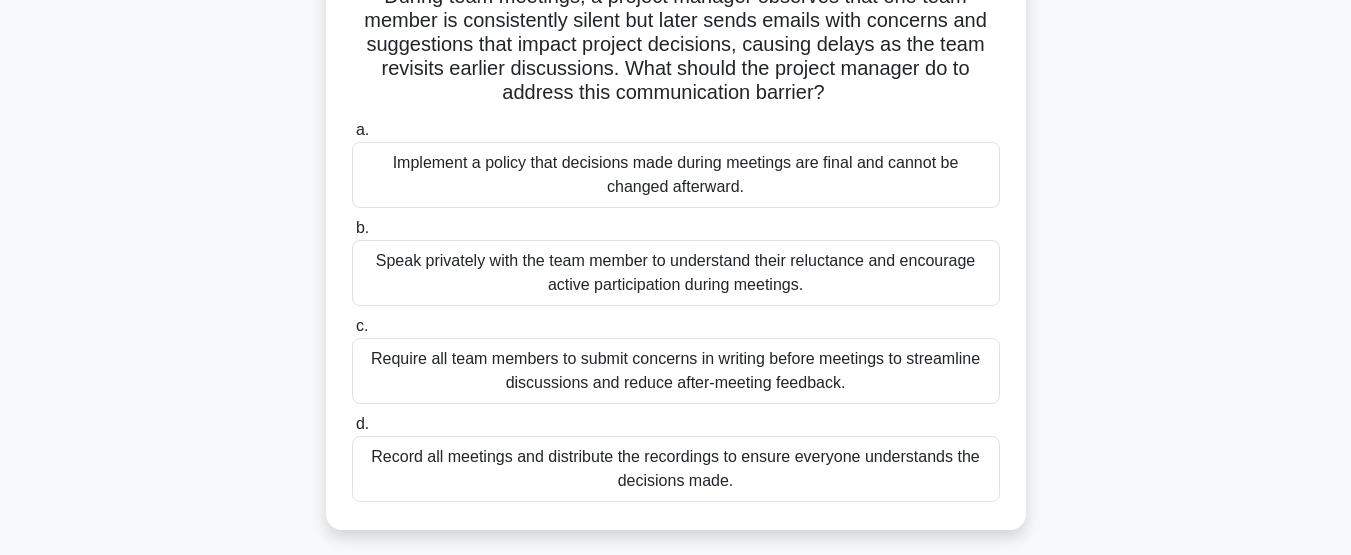 click on "Speak privately with the team member to understand their reluctance and encourage active participation during meetings." at bounding box center (676, 273) 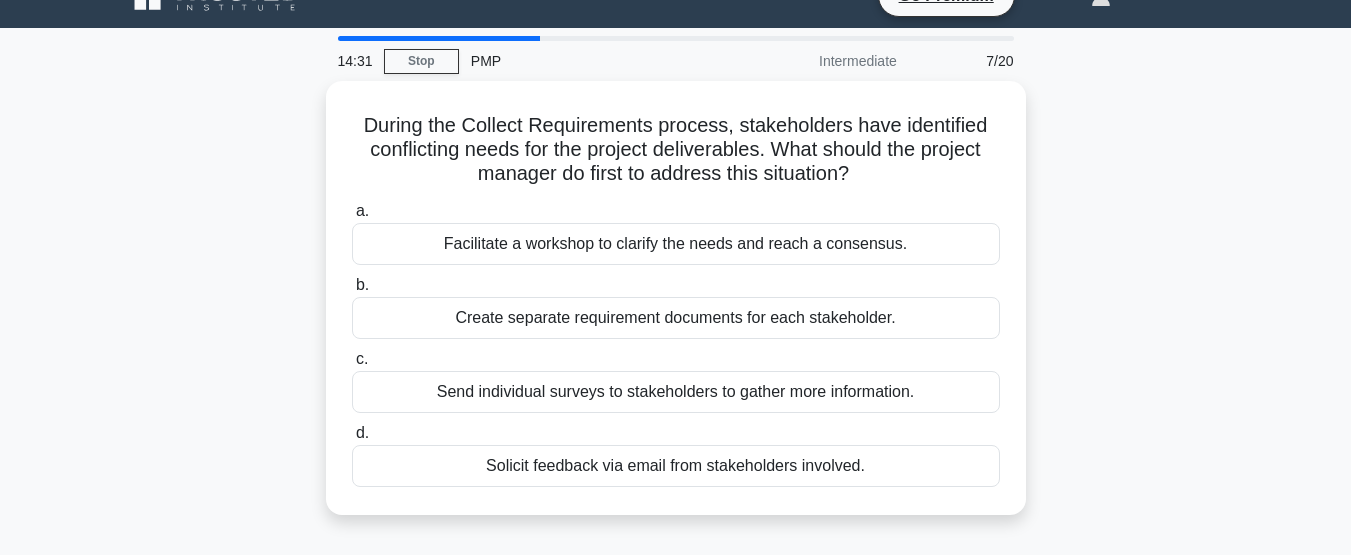 scroll, scrollTop: 40, scrollLeft: 0, axis: vertical 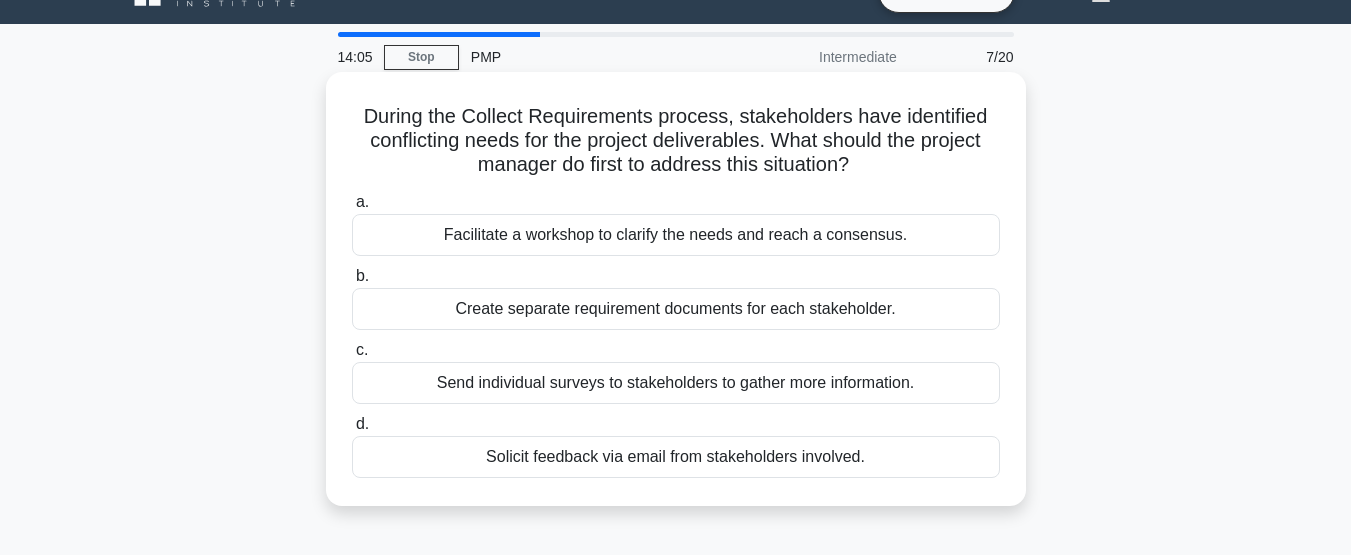 click on "Facilitate a workshop to clarify the needs and reach a consensus." at bounding box center [676, 235] 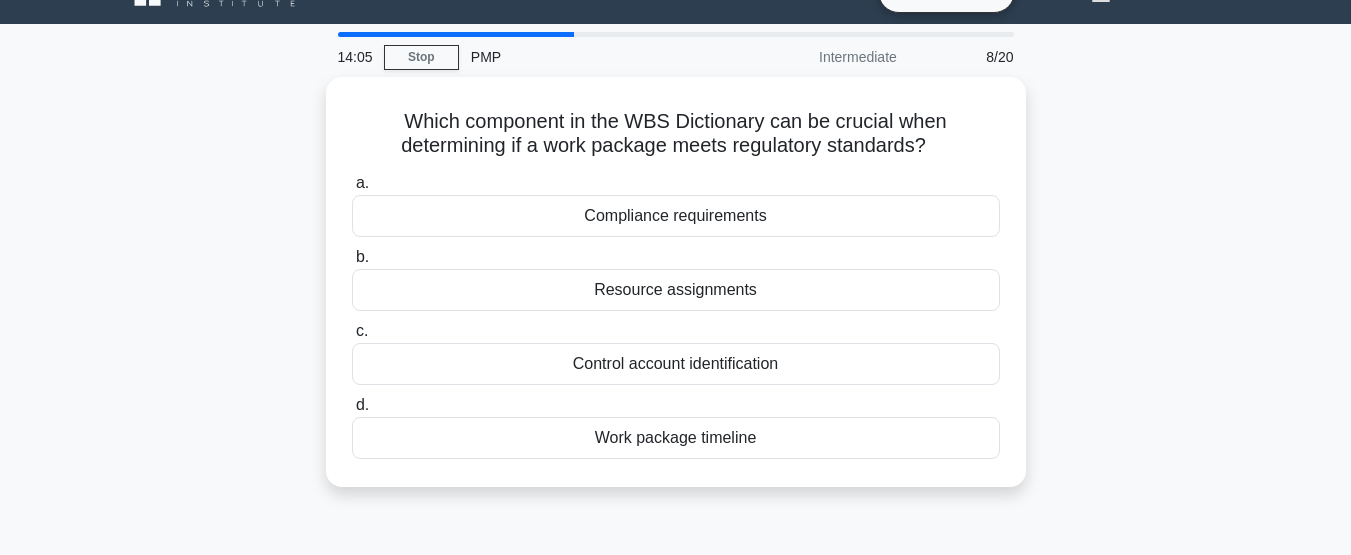 scroll, scrollTop: 0, scrollLeft: 0, axis: both 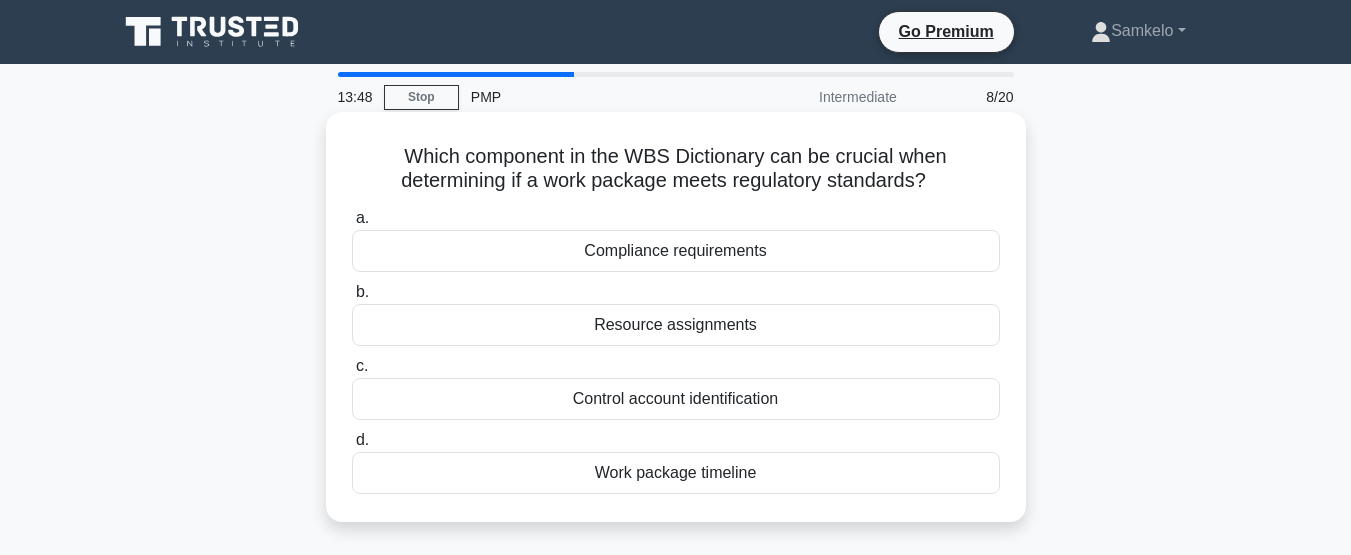 click on "Compliance requirements" at bounding box center (676, 251) 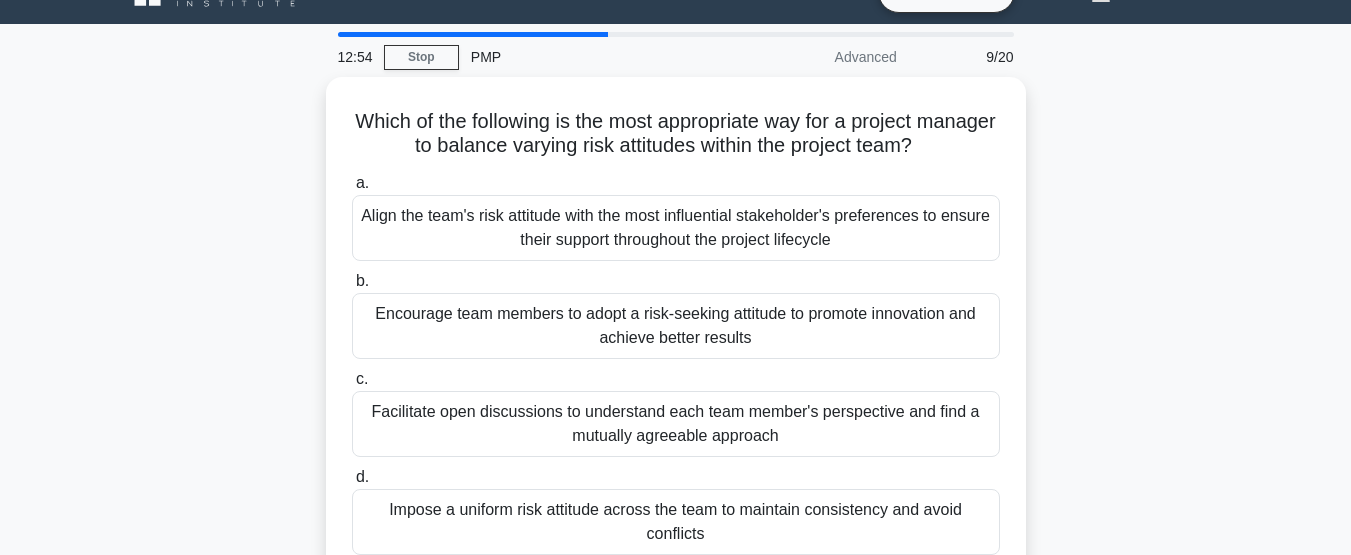 scroll, scrollTop: 80, scrollLeft: 0, axis: vertical 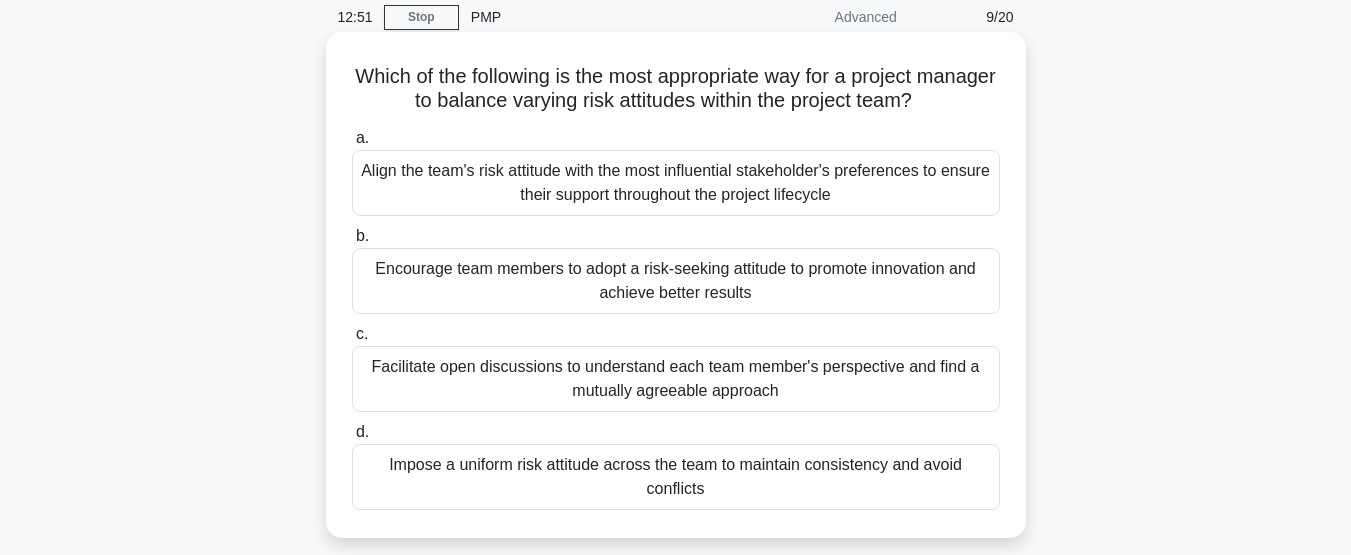 click on "Facilitate open discussions to understand each team member's perspective and find a mutually agreeable approach" at bounding box center (676, 379) 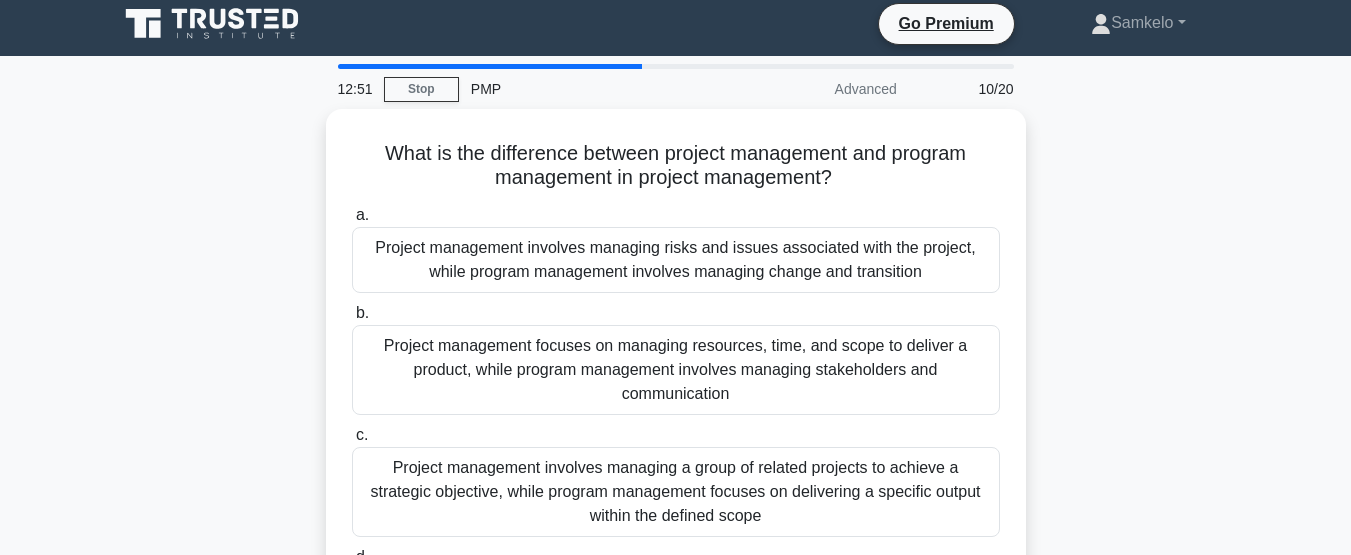scroll, scrollTop: 0, scrollLeft: 0, axis: both 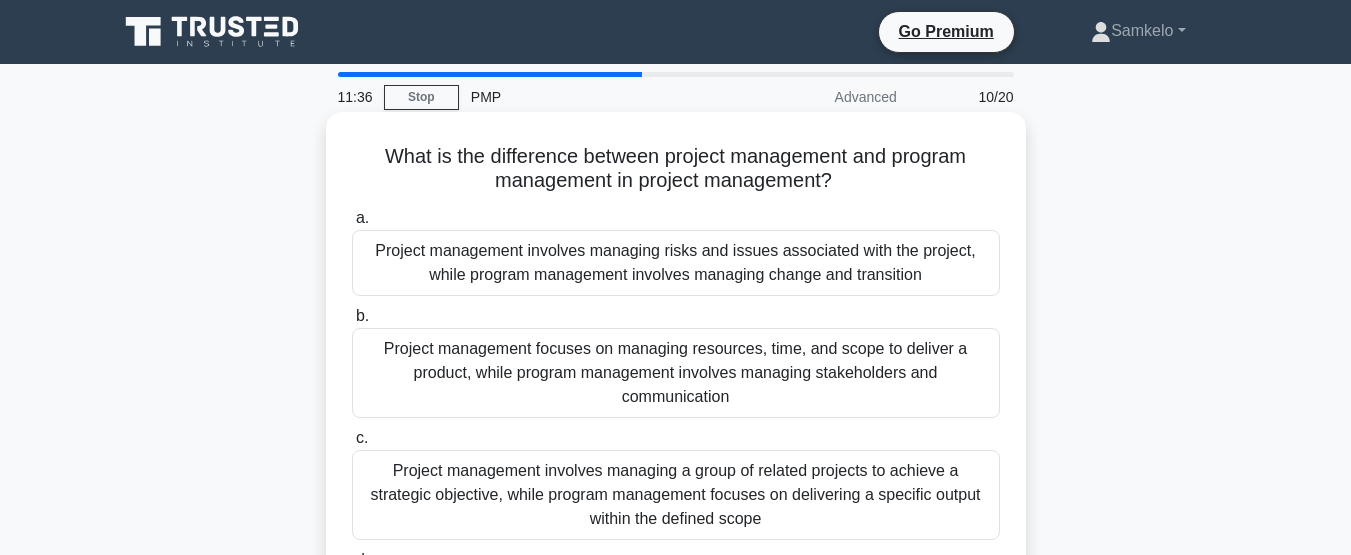 click on "Project management focuses on managing resources, time, and scope to deliver a product, while program management involves managing stakeholders and communication" at bounding box center [676, 373] 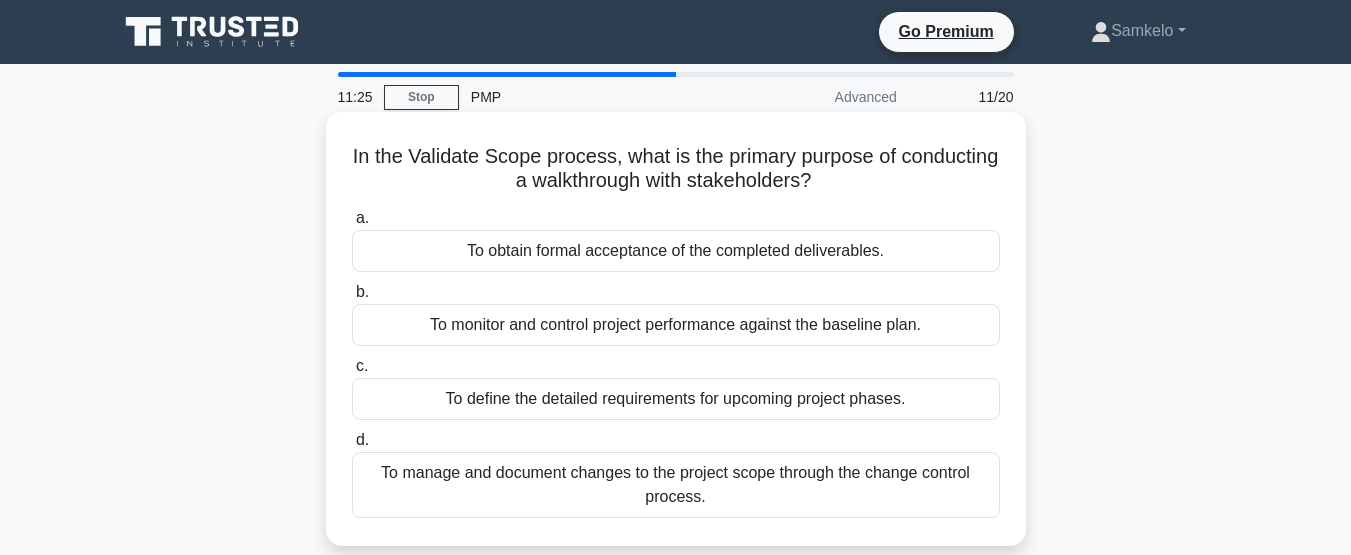 scroll, scrollTop: 40, scrollLeft: 0, axis: vertical 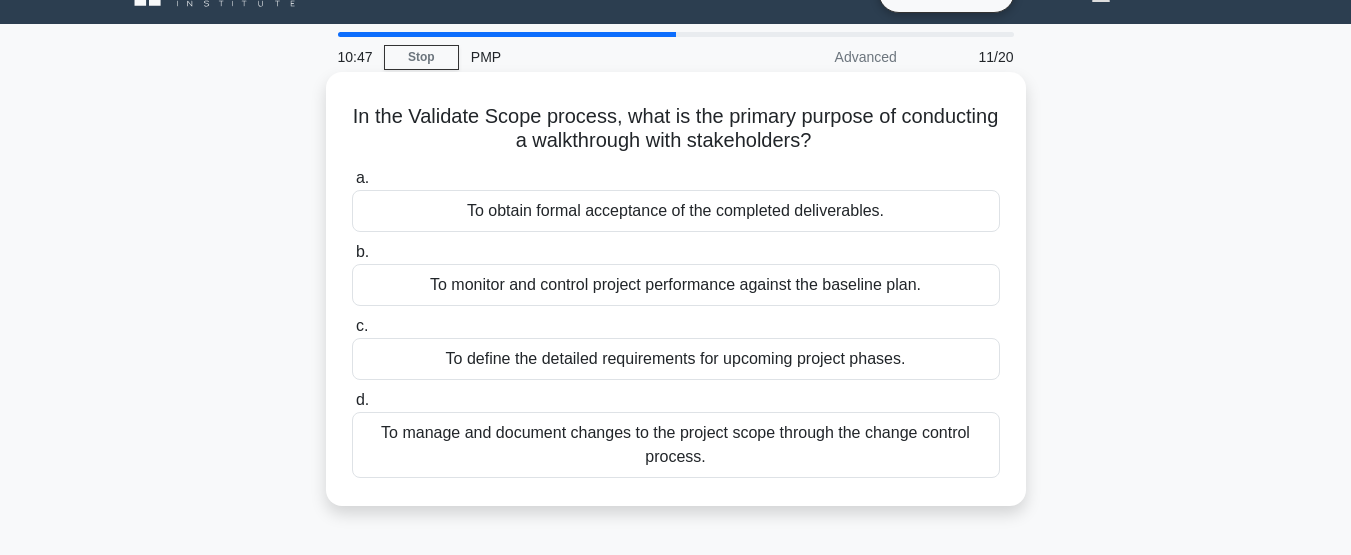 click on "To define the detailed requirements for upcoming project phases." at bounding box center (676, 359) 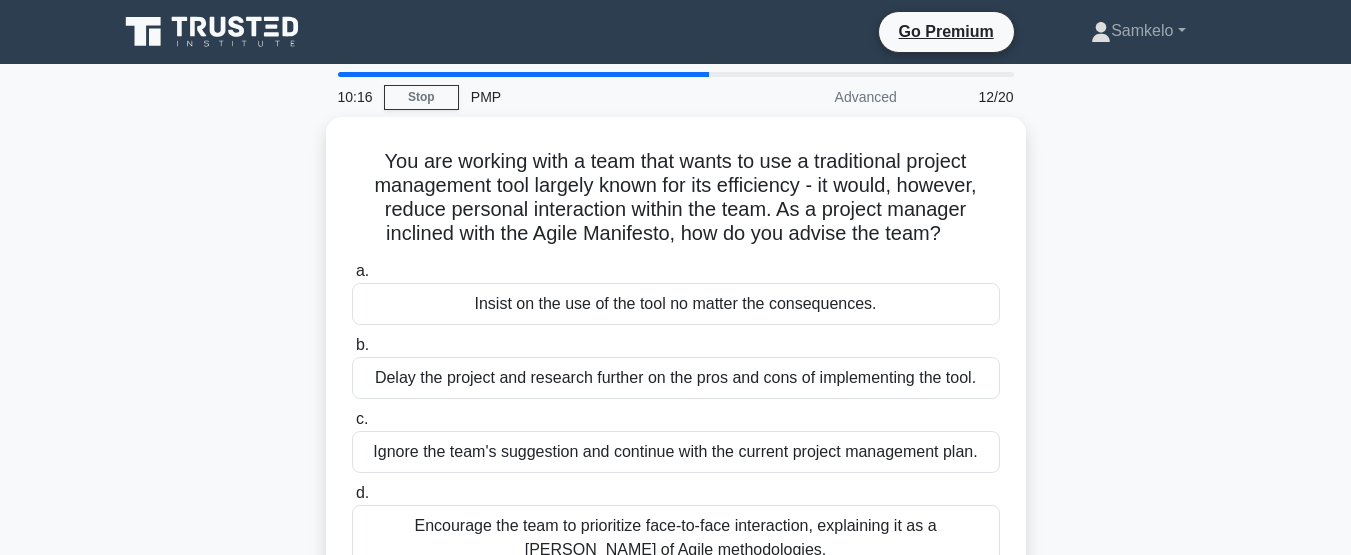 scroll, scrollTop: 40, scrollLeft: 0, axis: vertical 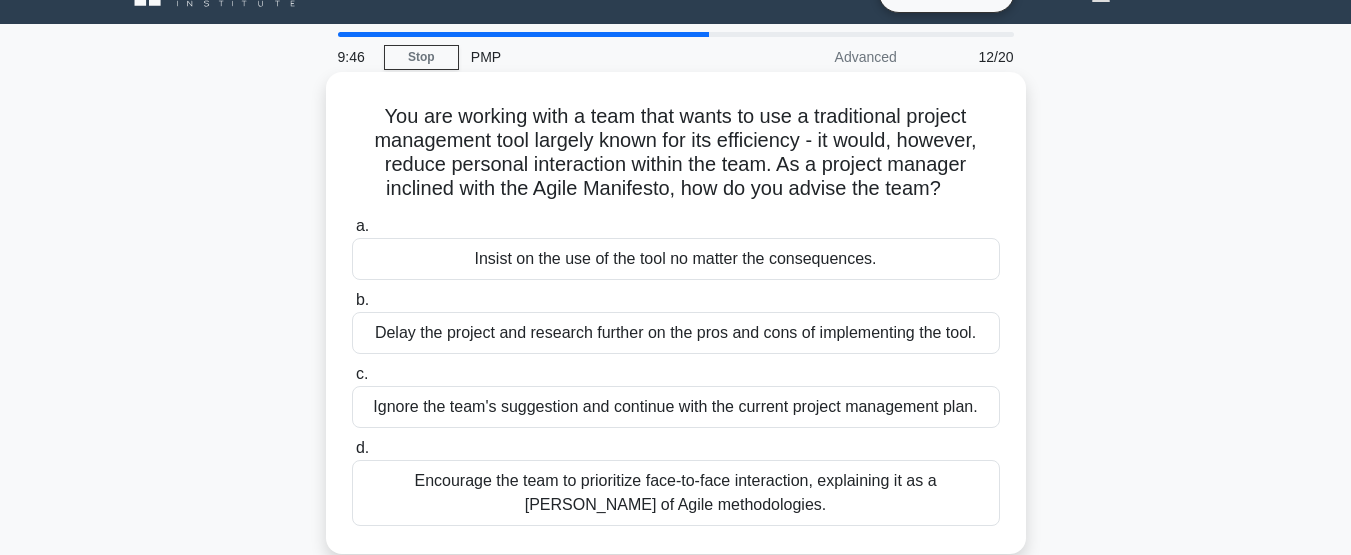 click on "Encourage the team to prioritize face-to-face interaction, explaining it as a [PERSON_NAME] of Agile methodologies." at bounding box center (676, 493) 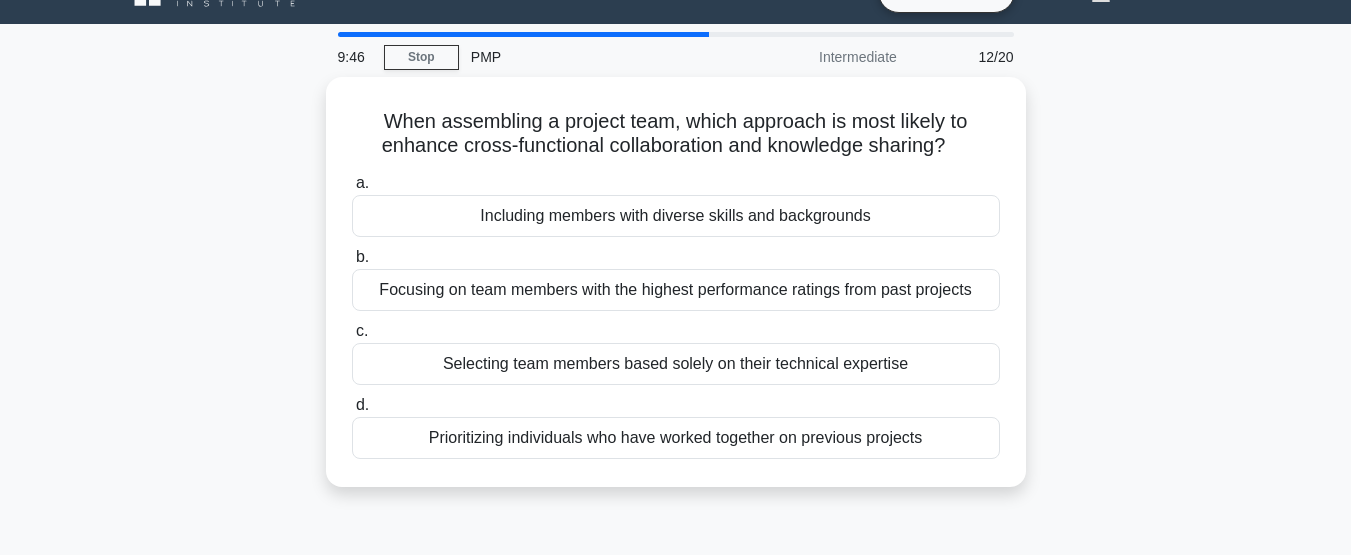 scroll, scrollTop: 0, scrollLeft: 0, axis: both 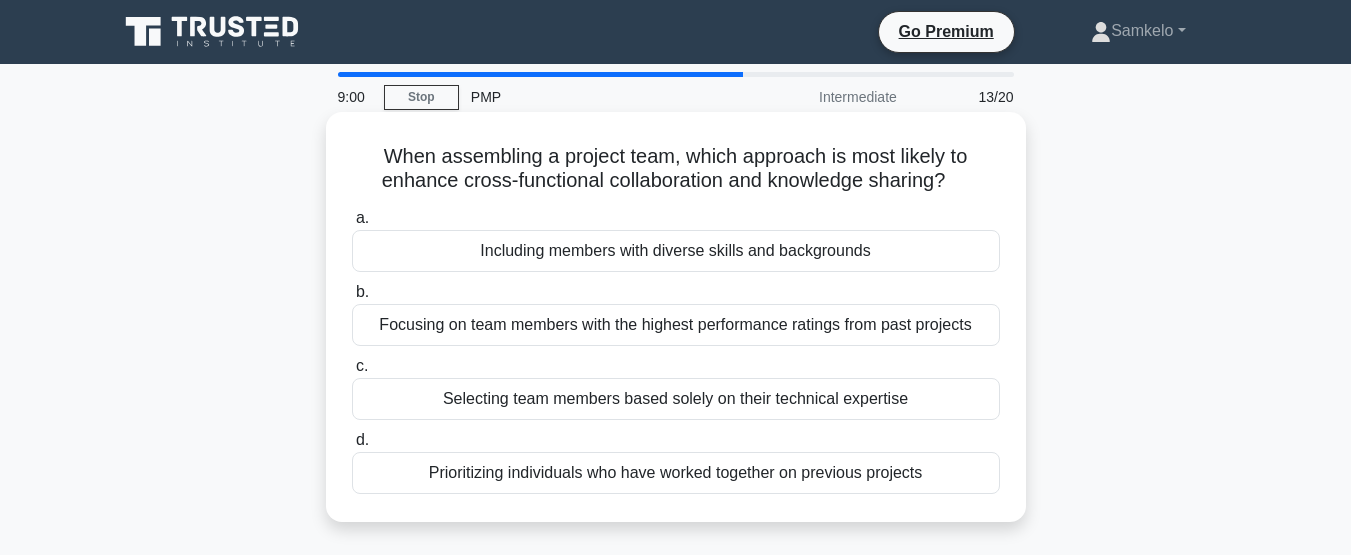 click on "Including members with diverse skills and backgrounds" at bounding box center [676, 251] 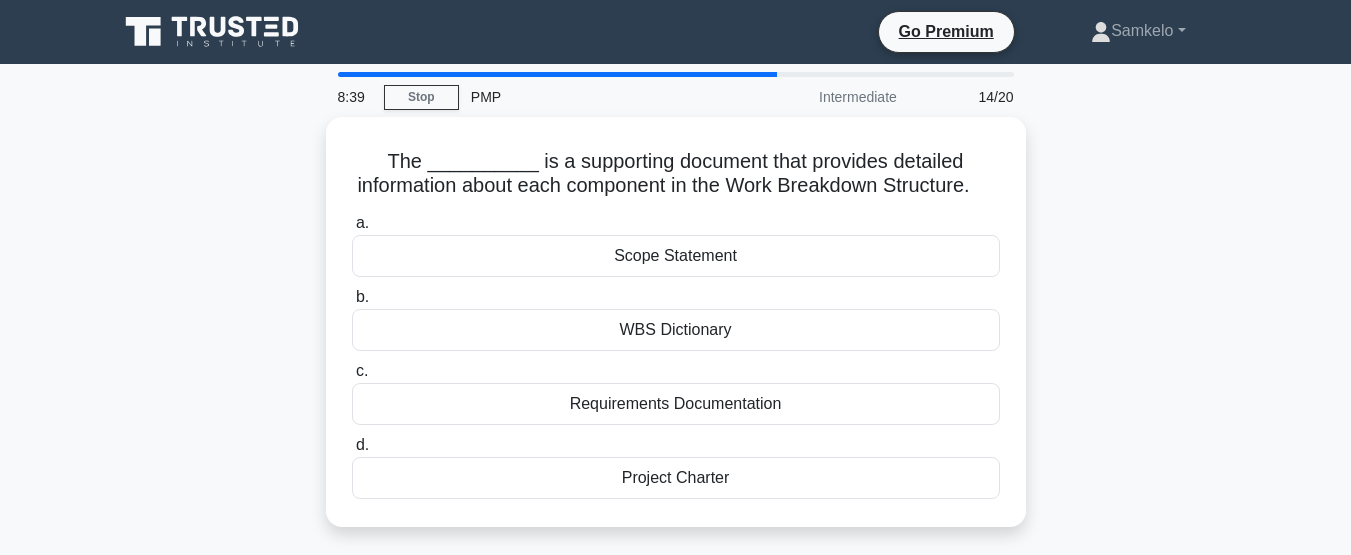 drag, startPoint x: 400, startPoint y: 154, endPoint x: 1050, endPoint y: 201, distance: 651.697 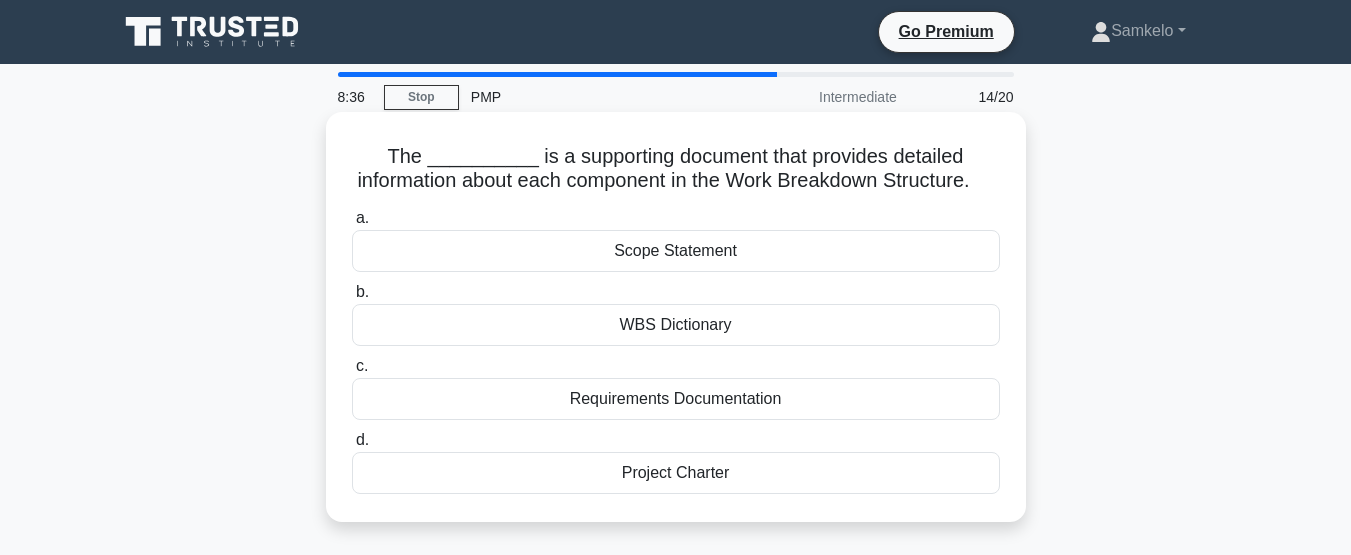 click on "The __________ is a supporting document that provides detailed information about each component in the Work Breakdown Structure.
.spinner_0XTQ{transform-origin:center;animation:spinner_y6GP .75s linear infinite}@keyframes spinner_y6GP{100%{transform:rotate(360deg)}}" at bounding box center [676, 169] 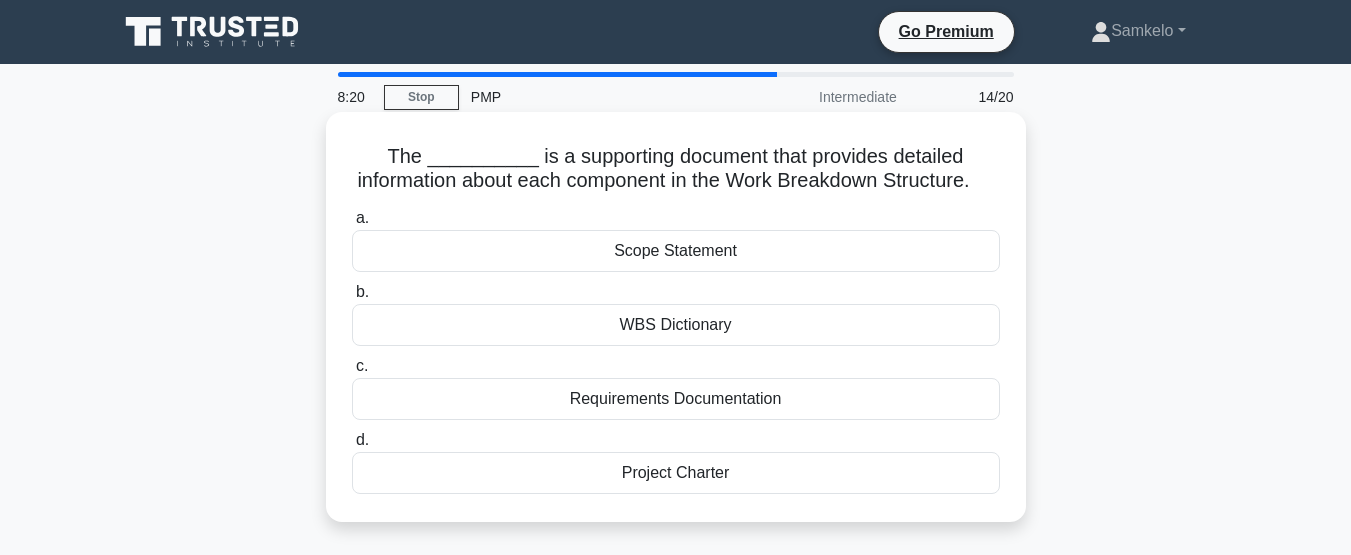 click on "WBS Dictionary" at bounding box center (676, 325) 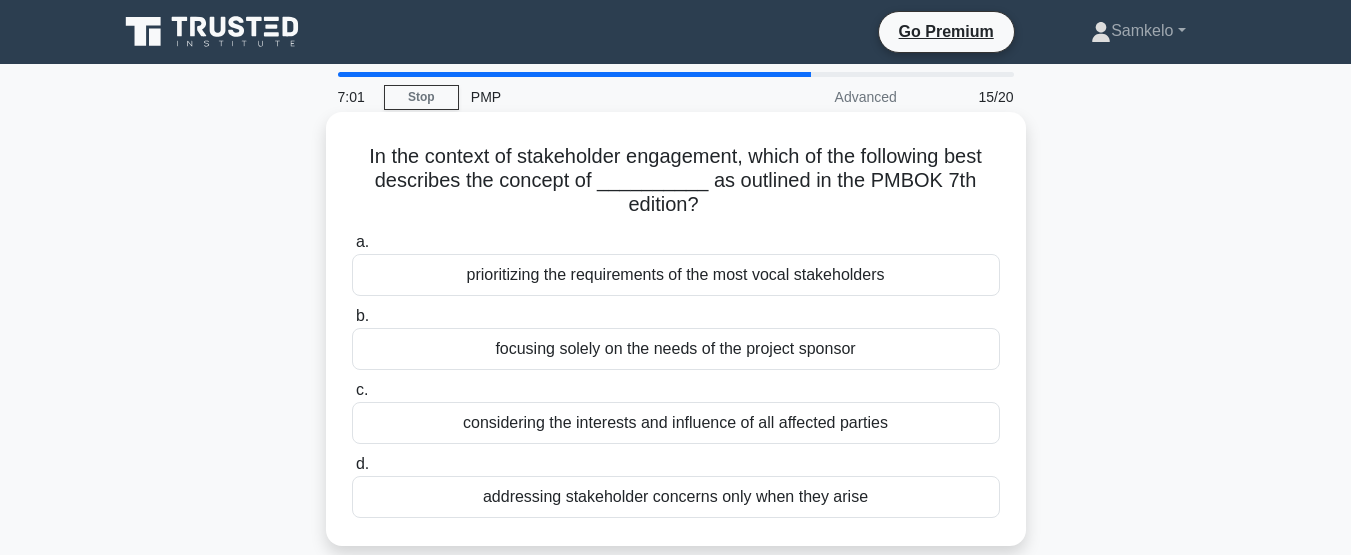 click on "considering the interests and influence of all affected parties" at bounding box center (676, 423) 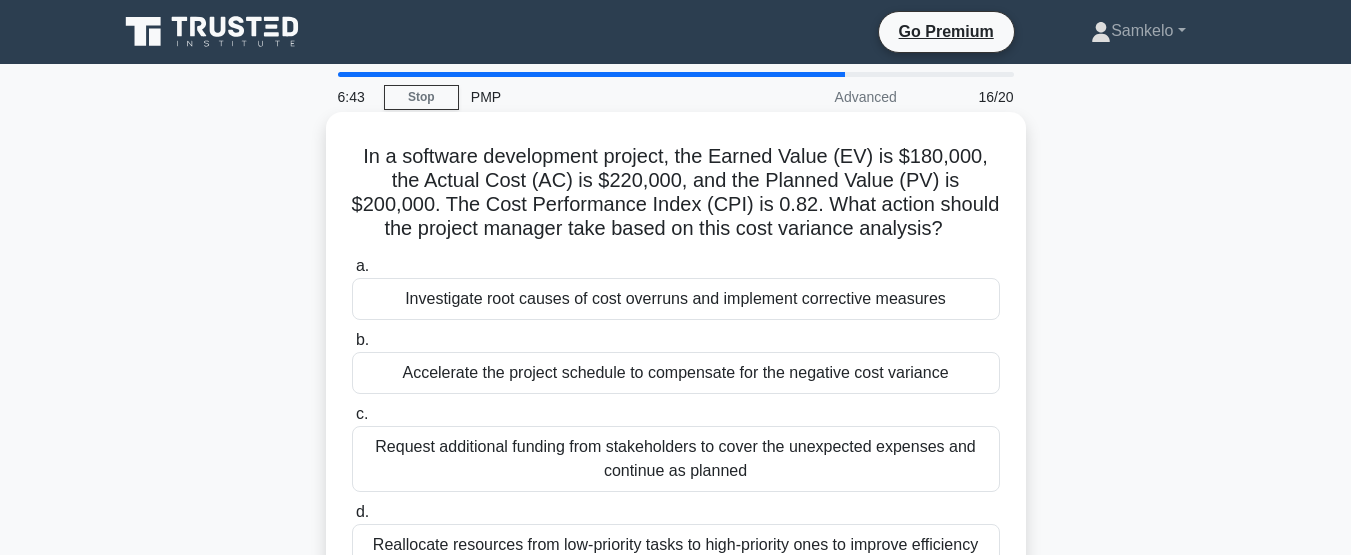 scroll, scrollTop: 40, scrollLeft: 0, axis: vertical 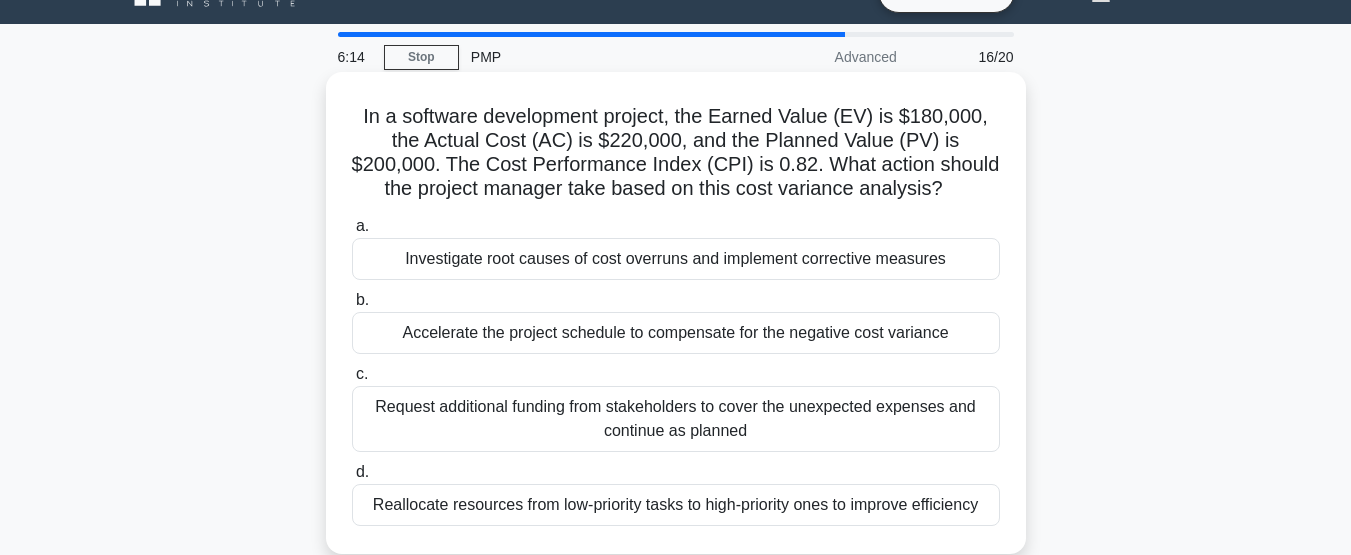 click on "Investigate root causes of cost overruns and implement corrective measures" at bounding box center [676, 259] 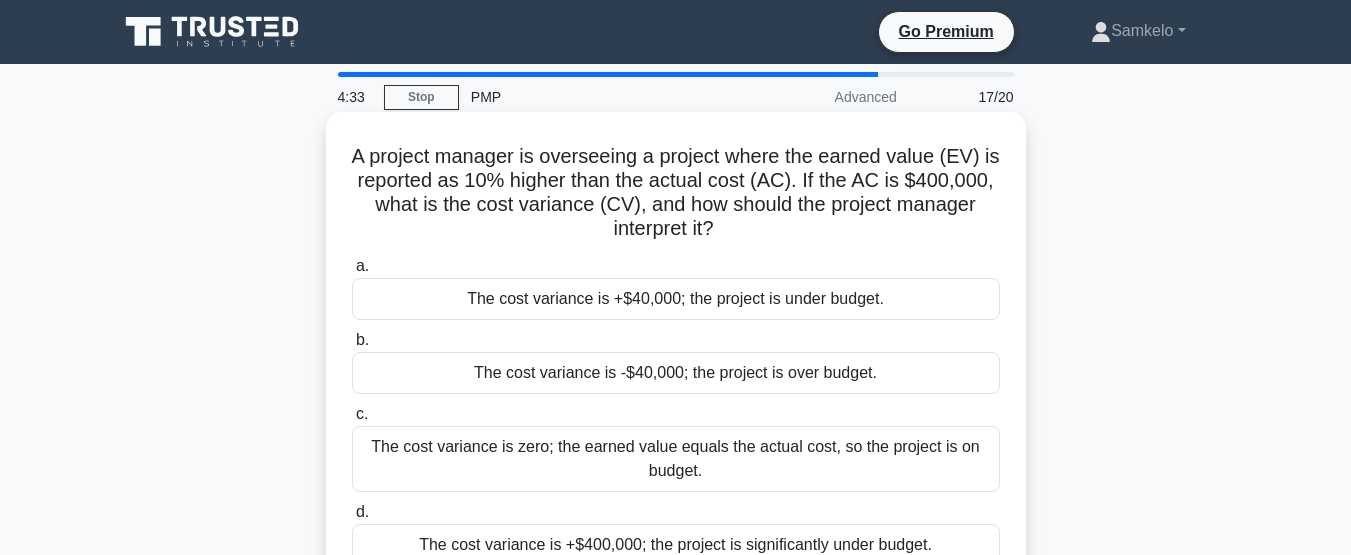 scroll, scrollTop: 40, scrollLeft: 0, axis: vertical 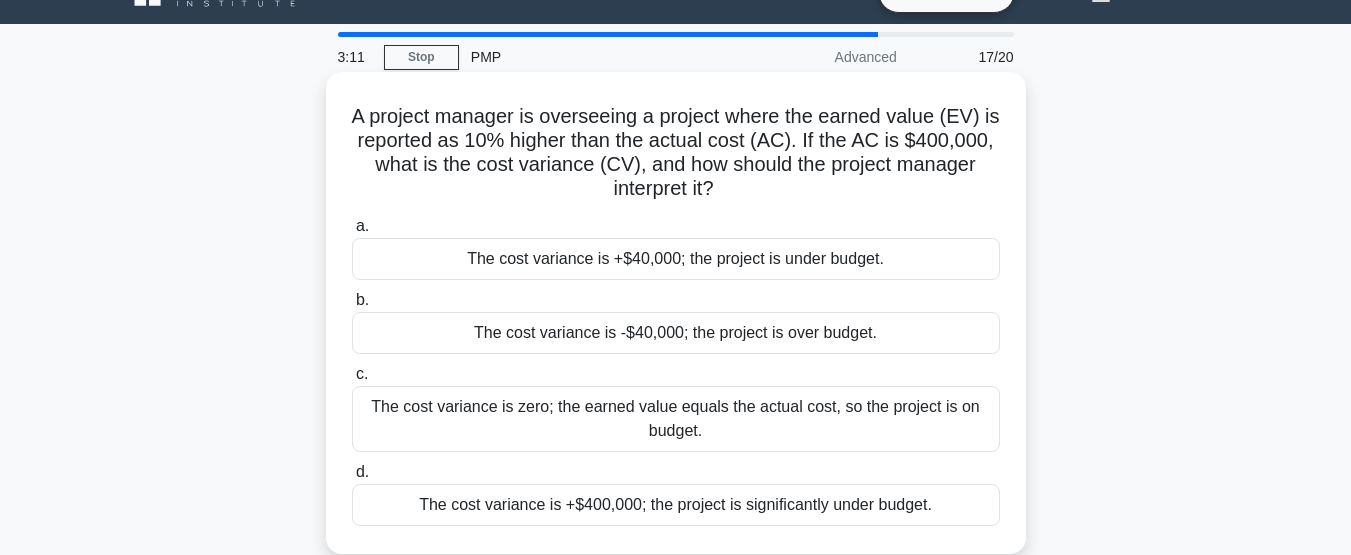 click on "The cost variance is -$40,000; the project is over budget." at bounding box center [676, 333] 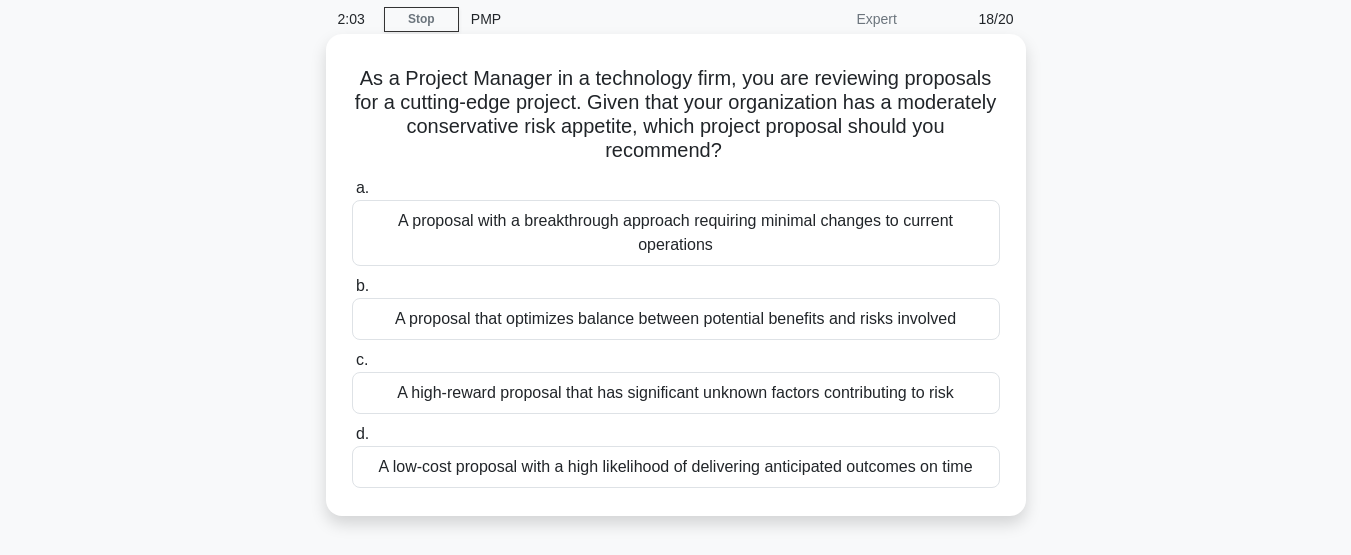 scroll, scrollTop: 80, scrollLeft: 0, axis: vertical 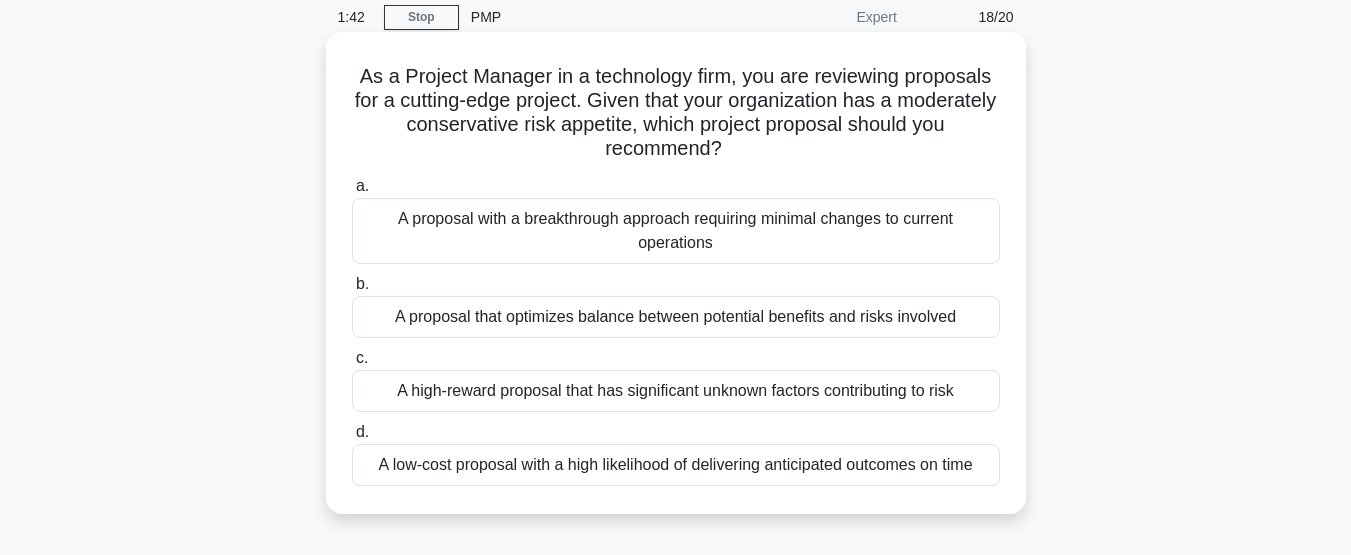 click on "A proposal that optimizes balance between potential benefits and risks involved" at bounding box center [676, 317] 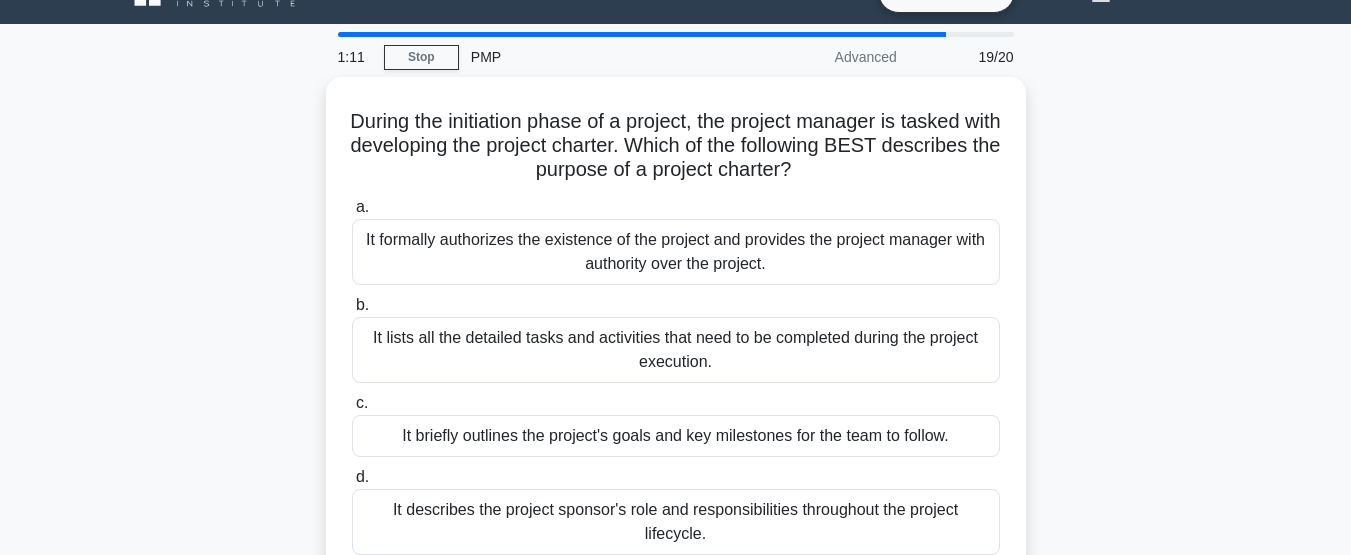 scroll, scrollTop: 80, scrollLeft: 0, axis: vertical 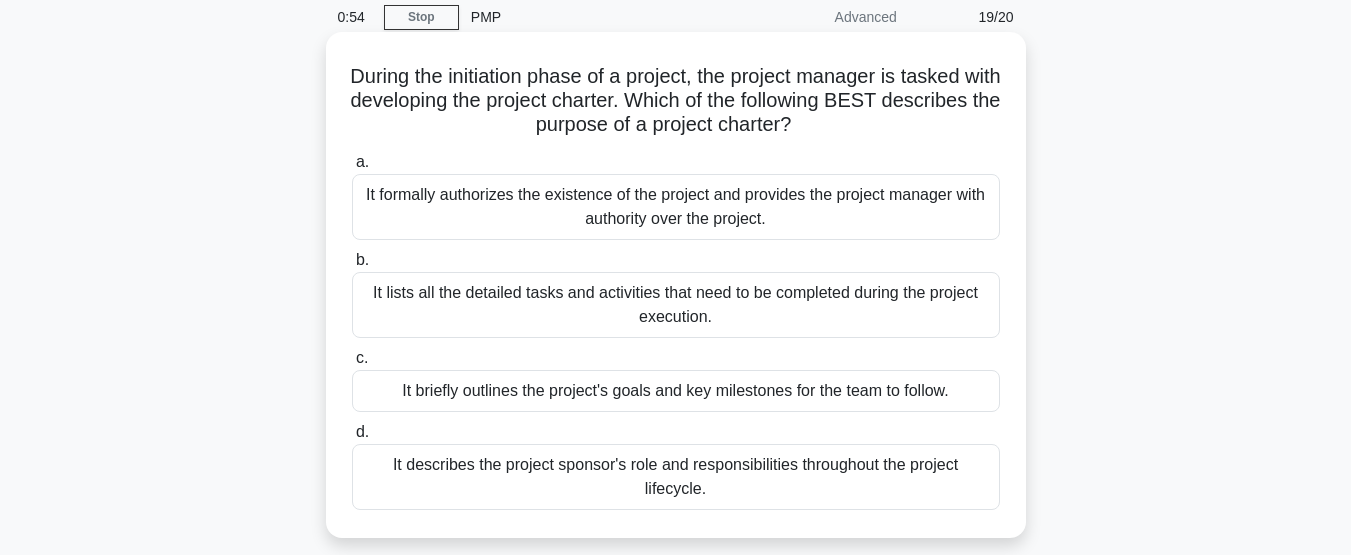 click on "It describes the project sponsor's role and responsibilities throughout the project lifecycle." at bounding box center [676, 477] 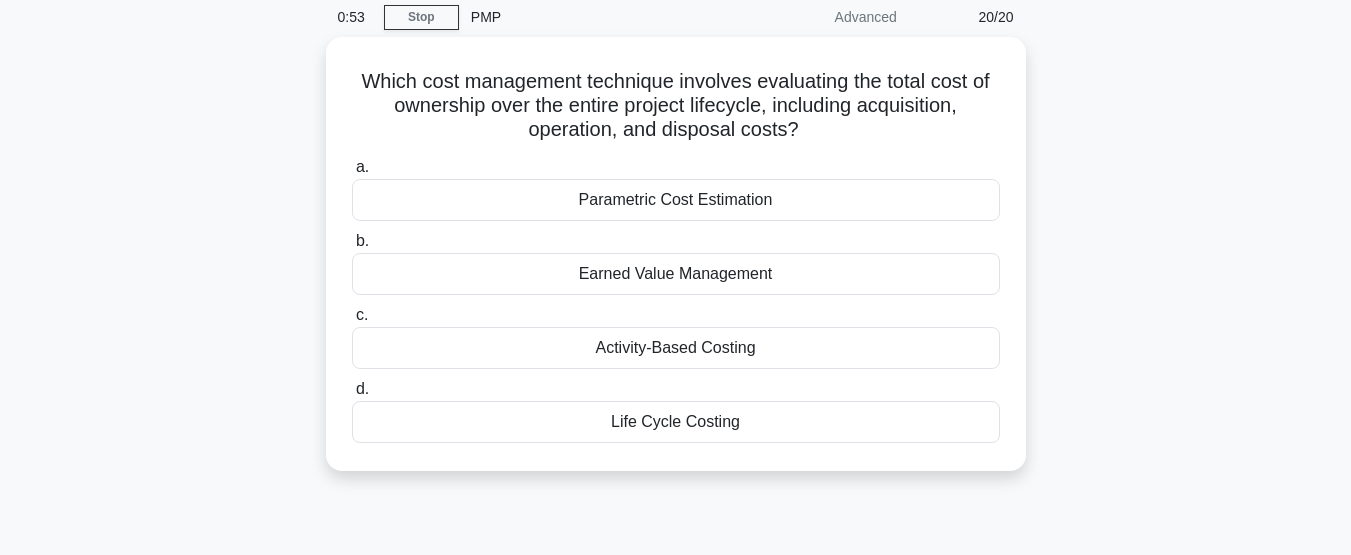scroll, scrollTop: 0, scrollLeft: 0, axis: both 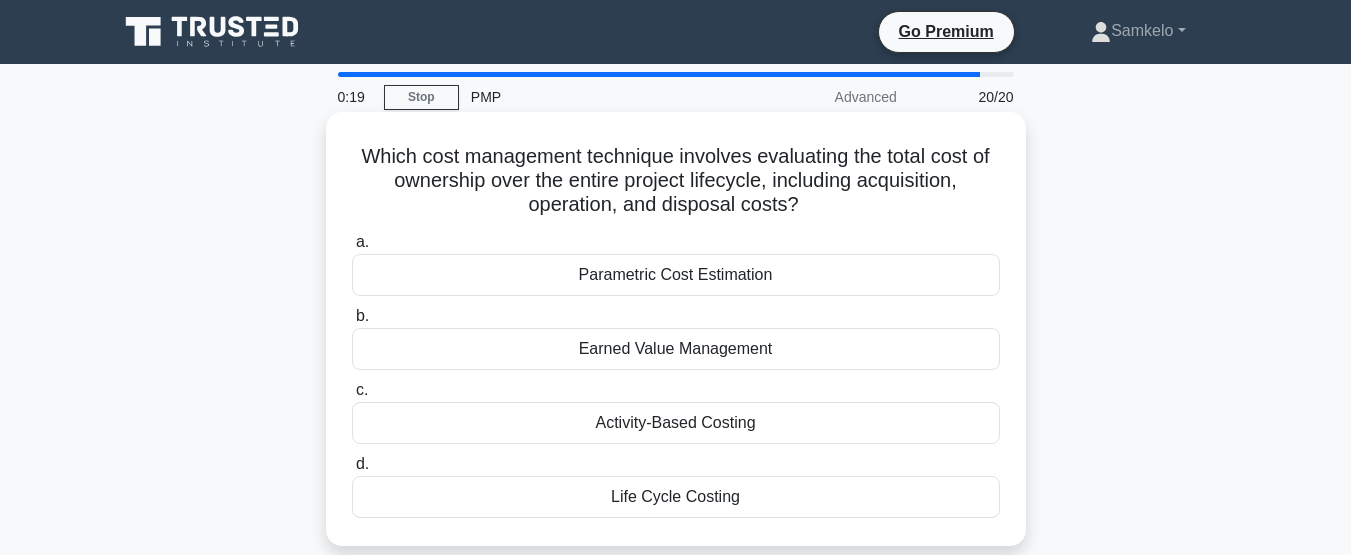 click on "Earned Value Management" at bounding box center [676, 349] 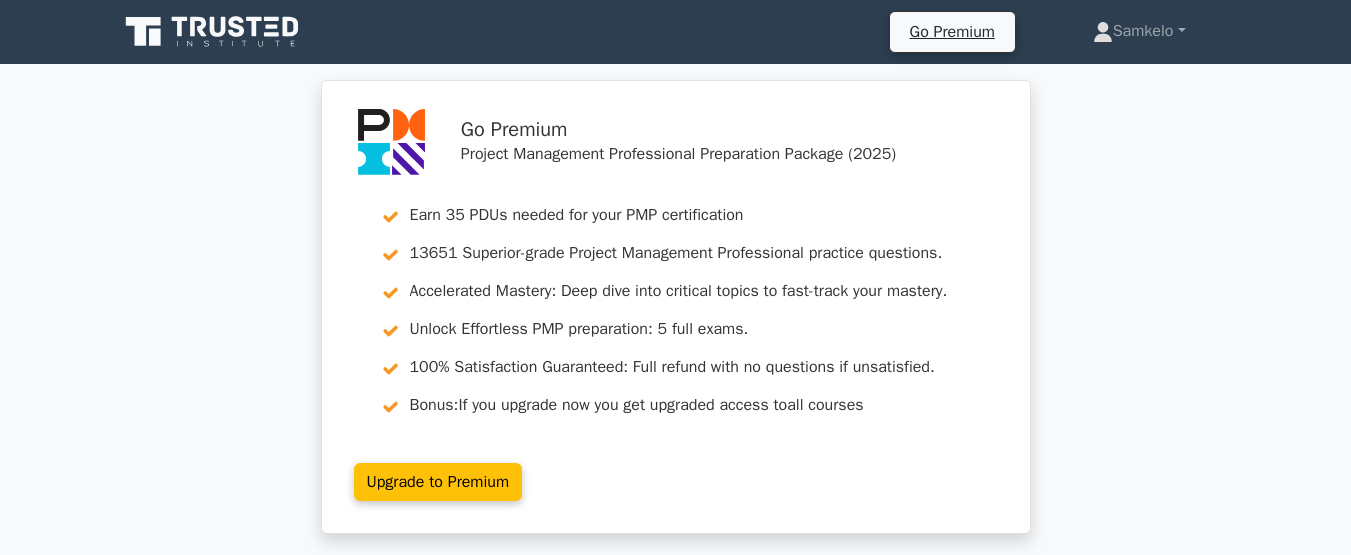 scroll, scrollTop: 0, scrollLeft: 0, axis: both 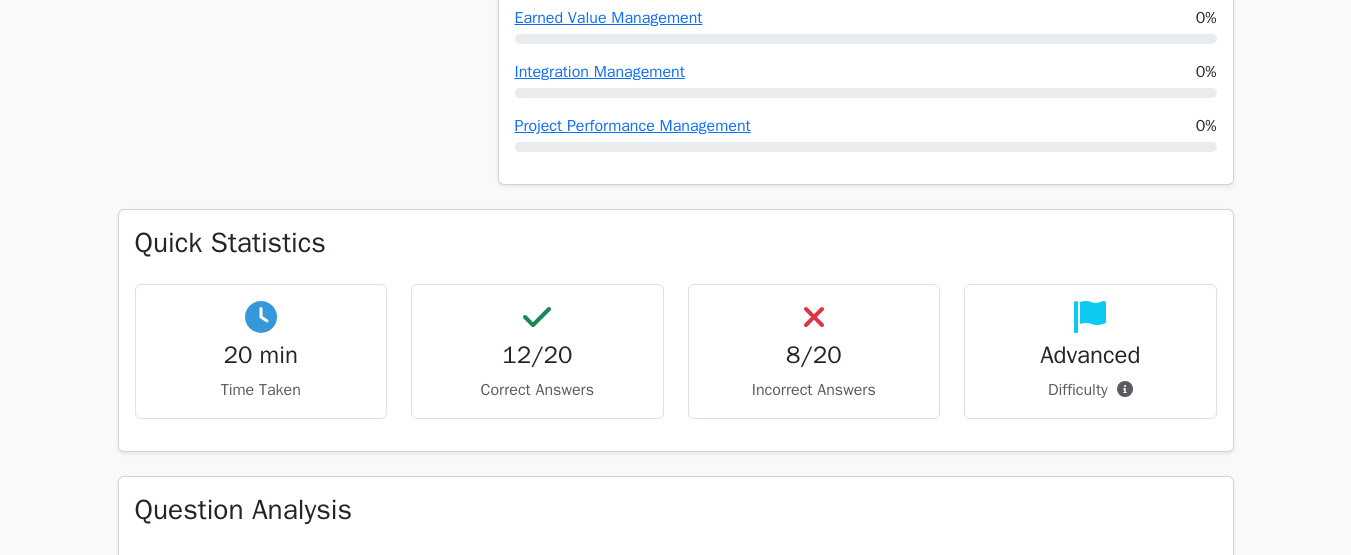 drag, startPoint x: 1365, startPoint y: 29, endPoint x: 1365, endPoint y: 163, distance: 134 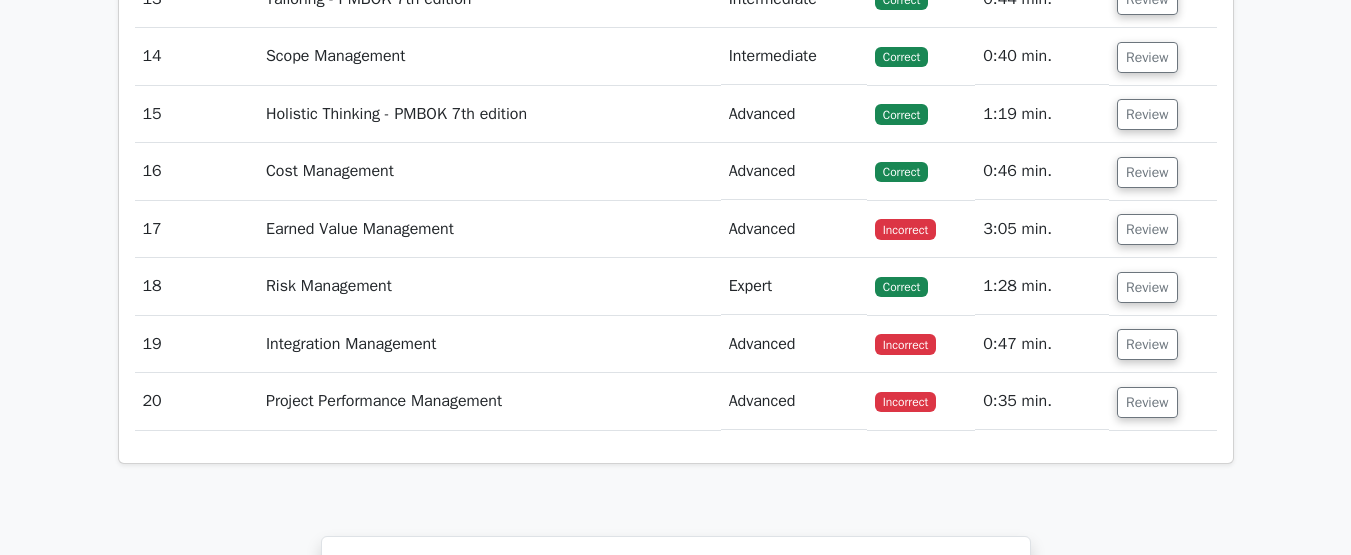 scroll, scrollTop: 3722, scrollLeft: 0, axis: vertical 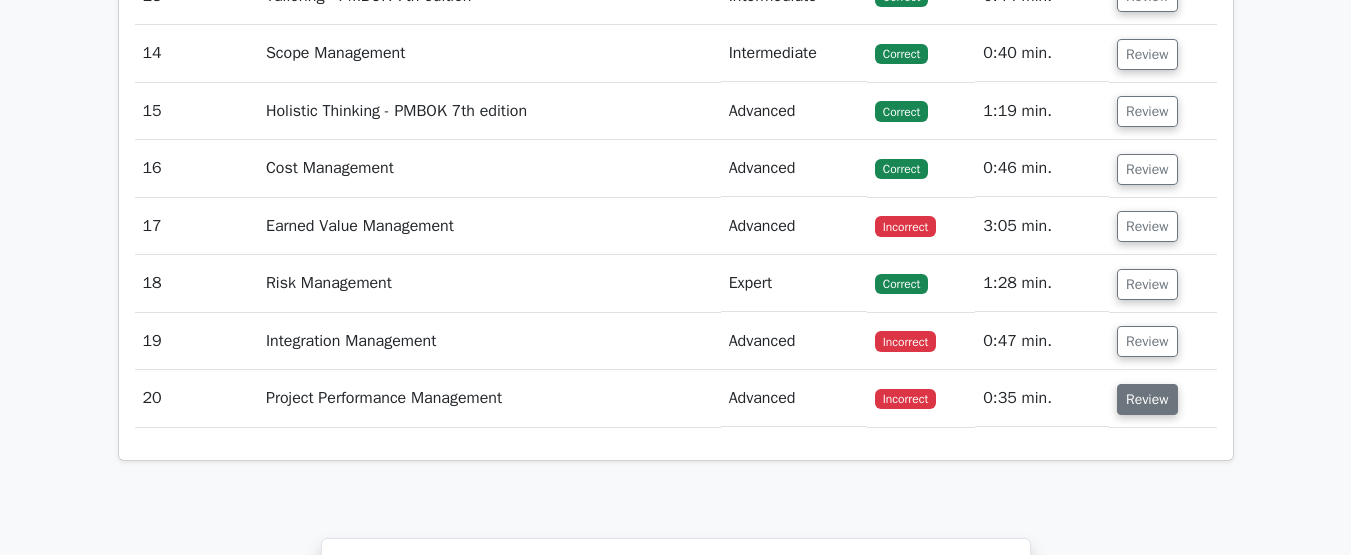 click on "Review" at bounding box center [1147, 399] 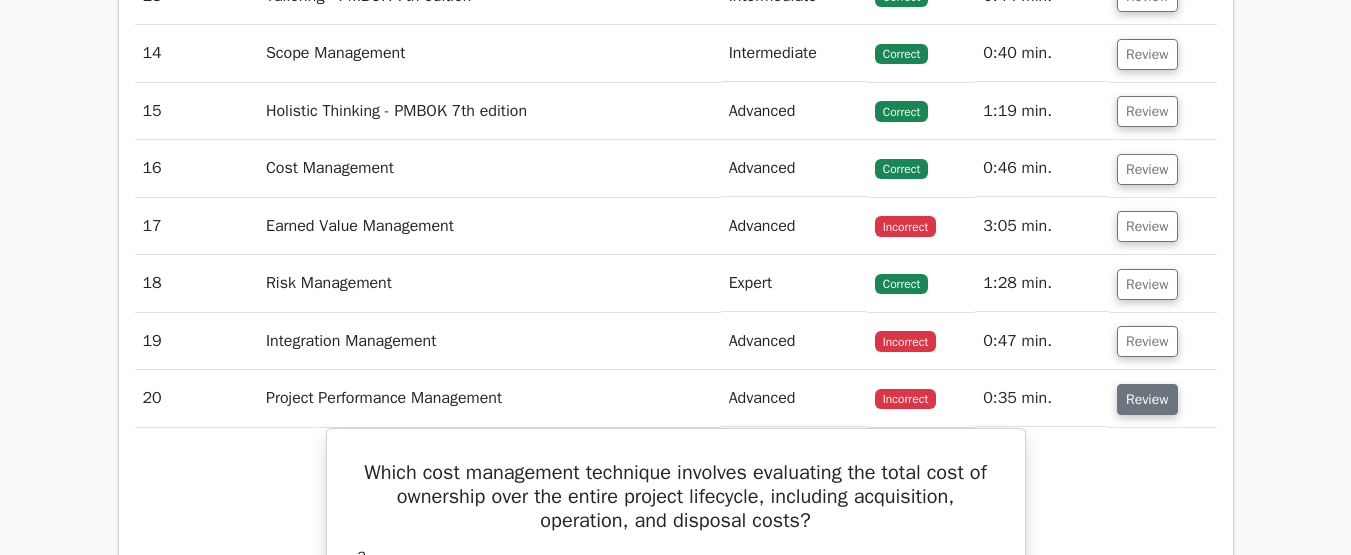 type 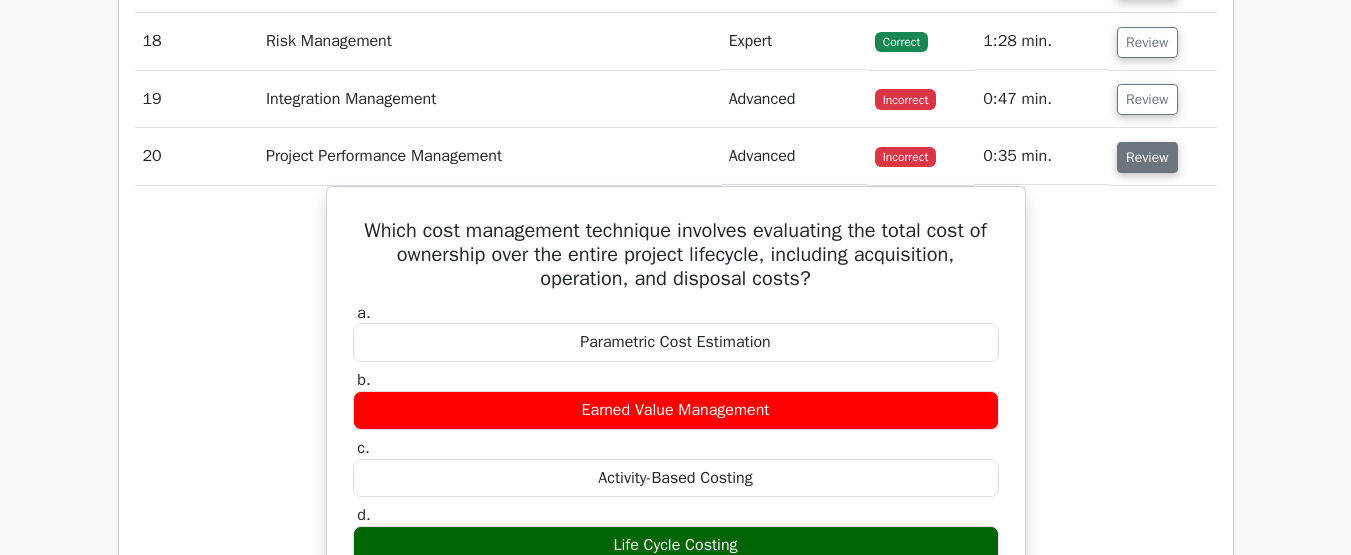 scroll, scrollTop: 4002, scrollLeft: 0, axis: vertical 